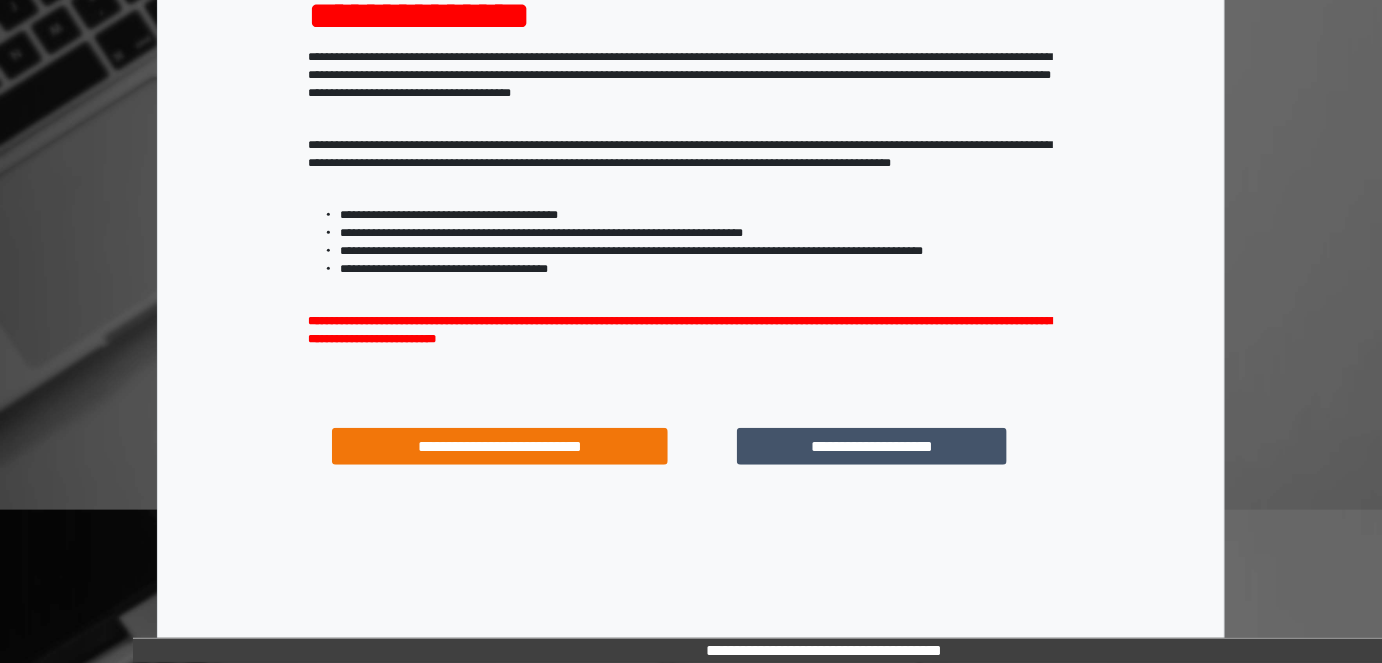 scroll, scrollTop: 264, scrollLeft: 0, axis: vertical 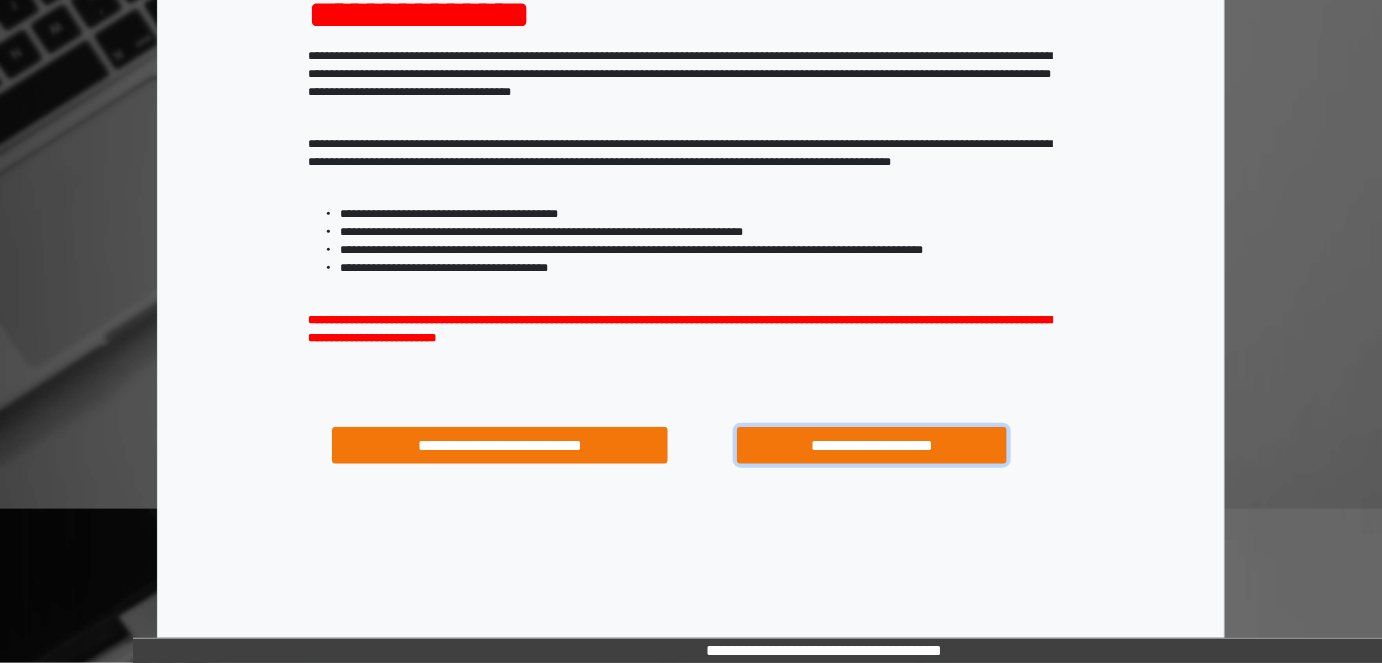 click on "**********" at bounding box center (871, 445) 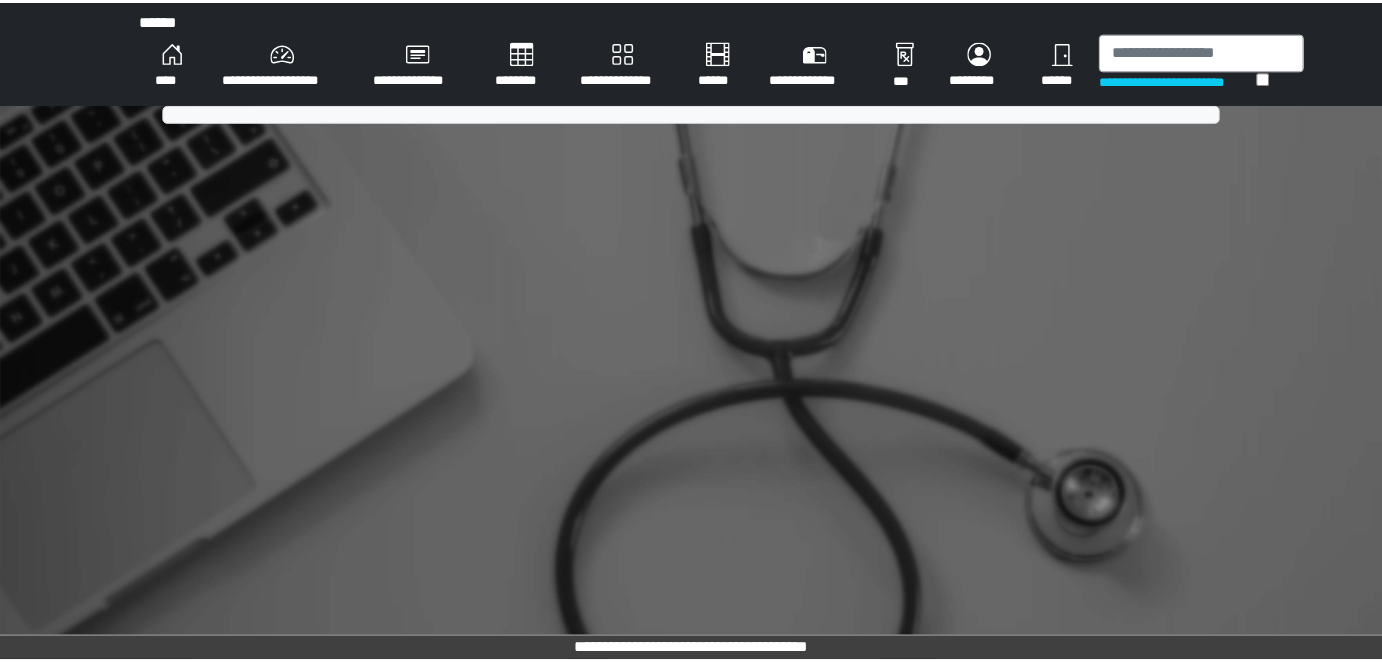 scroll, scrollTop: 0, scrollLeft: 0, axis: both 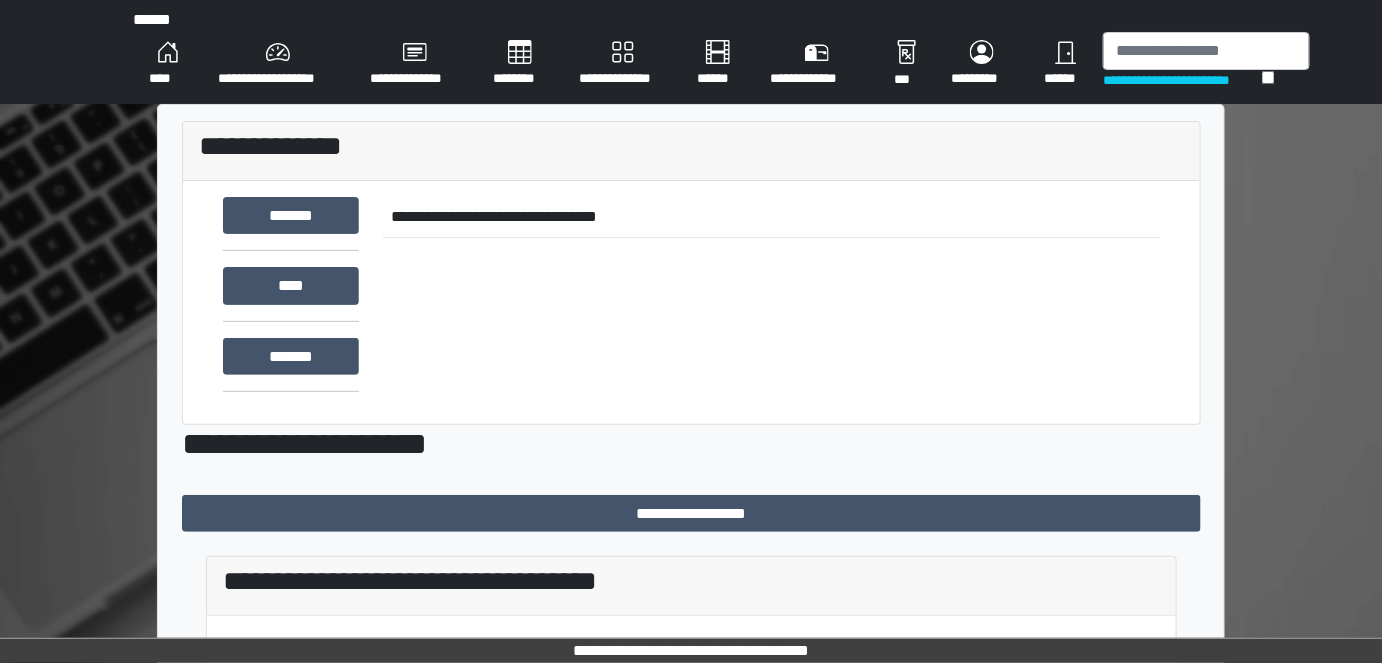 click on "**********" at bounding box center [167, 64] 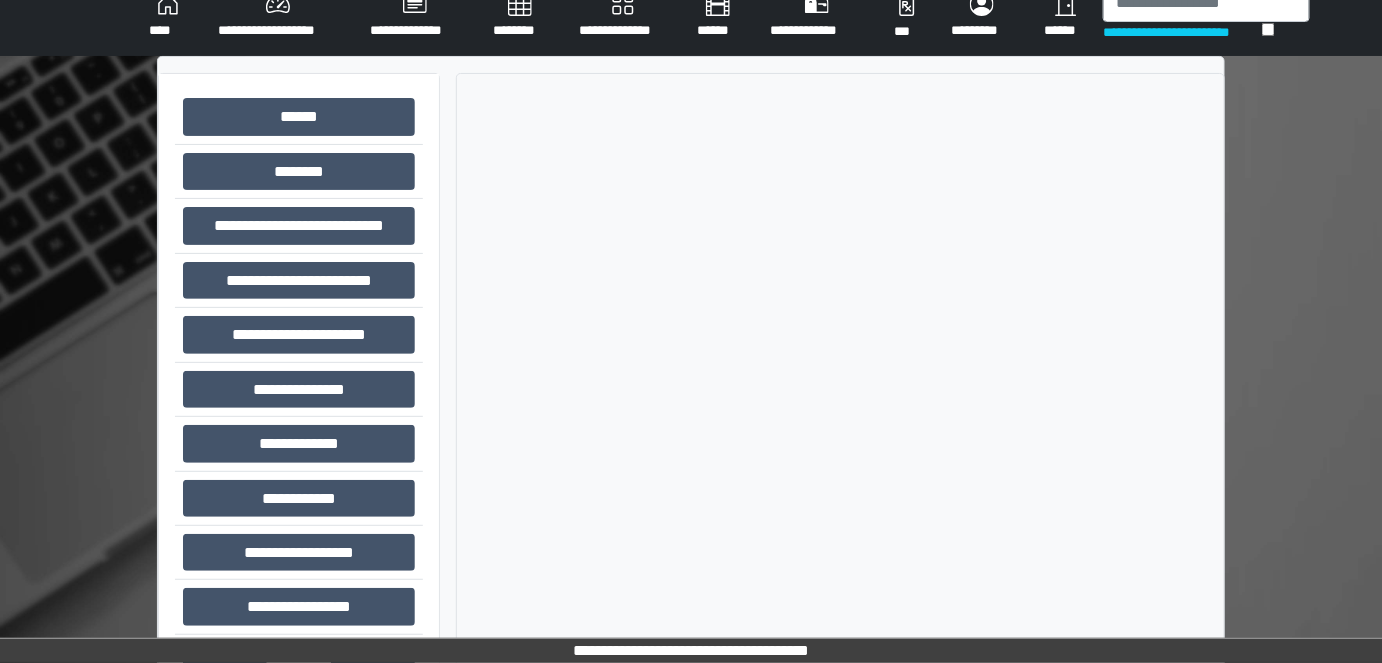 scroll, scrollTop: 0, scrollLeft: 0, axis: both 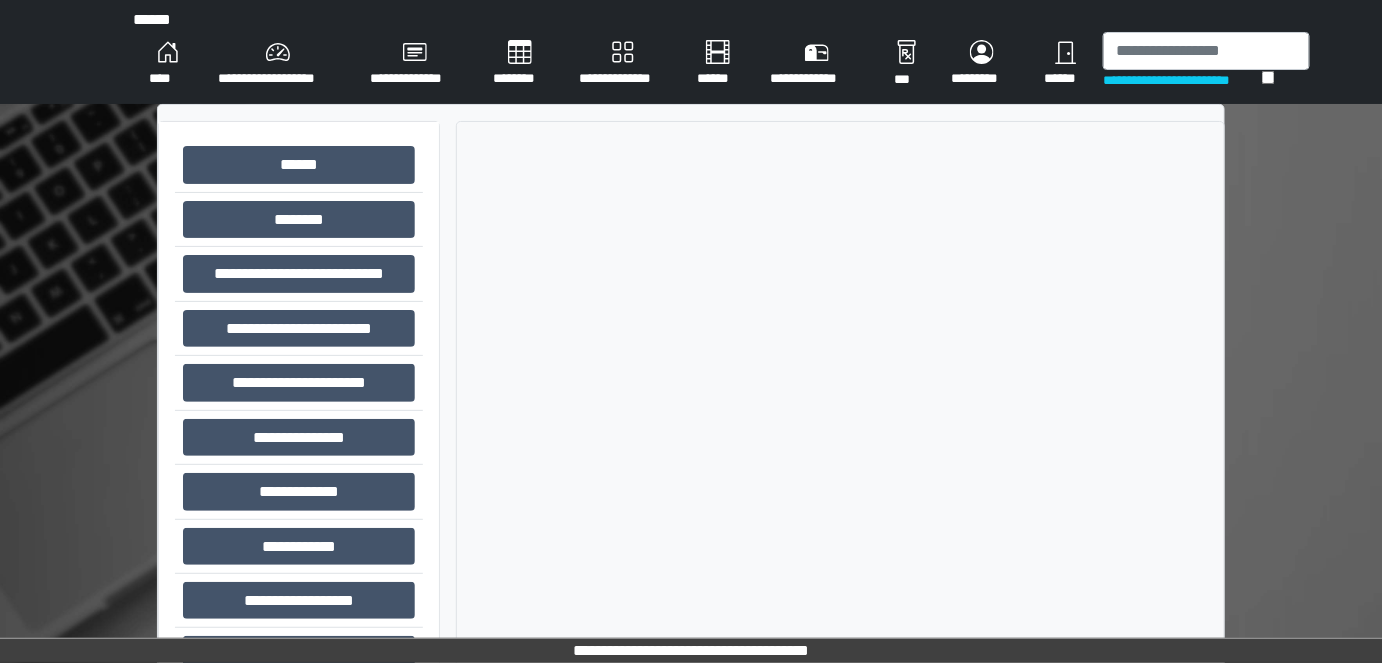 click on "**********" at bounding box center (167, 64) 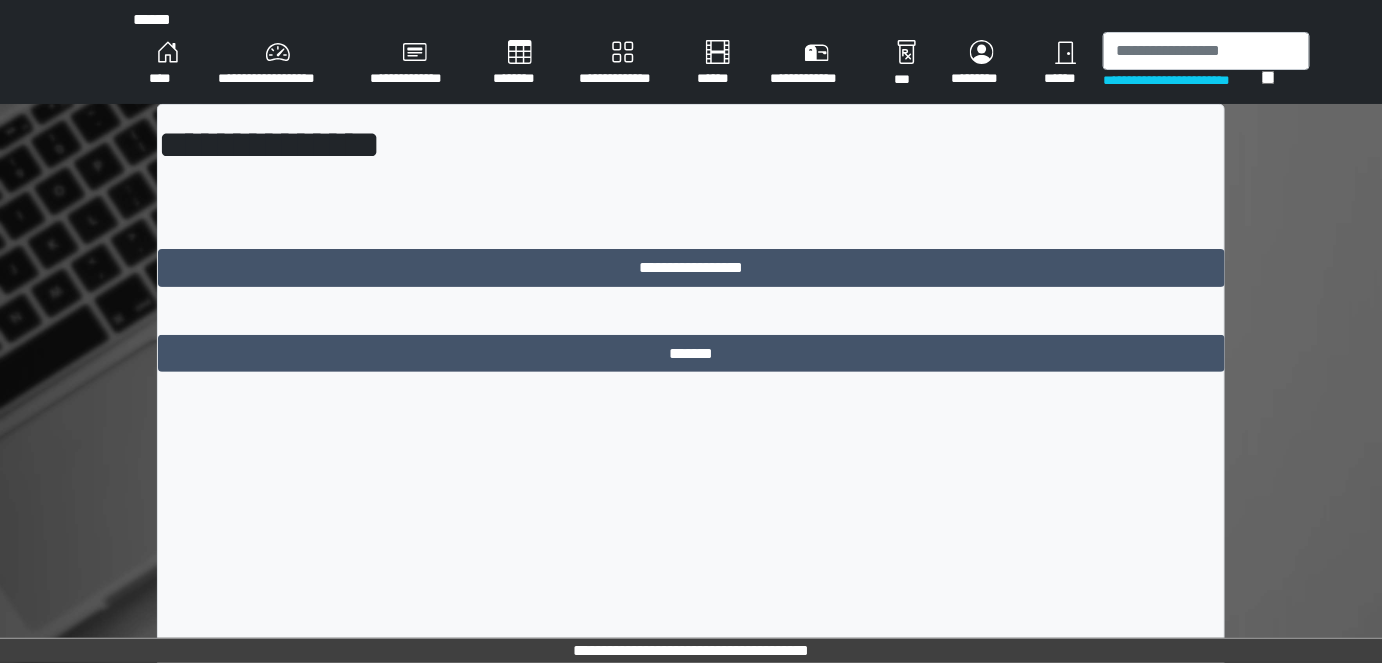 click on "**********" at bounding box center [167, 64] 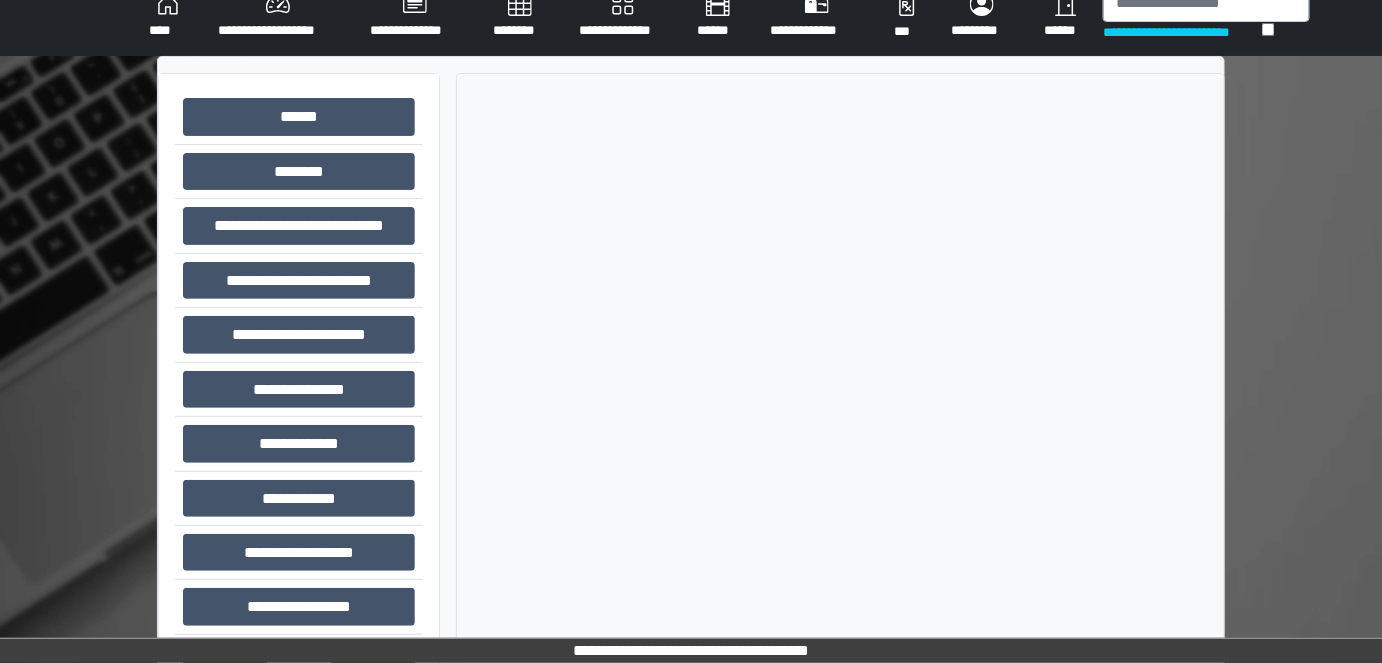 scroll, scrollTop: 0, scrollLeft: 0, axis: both 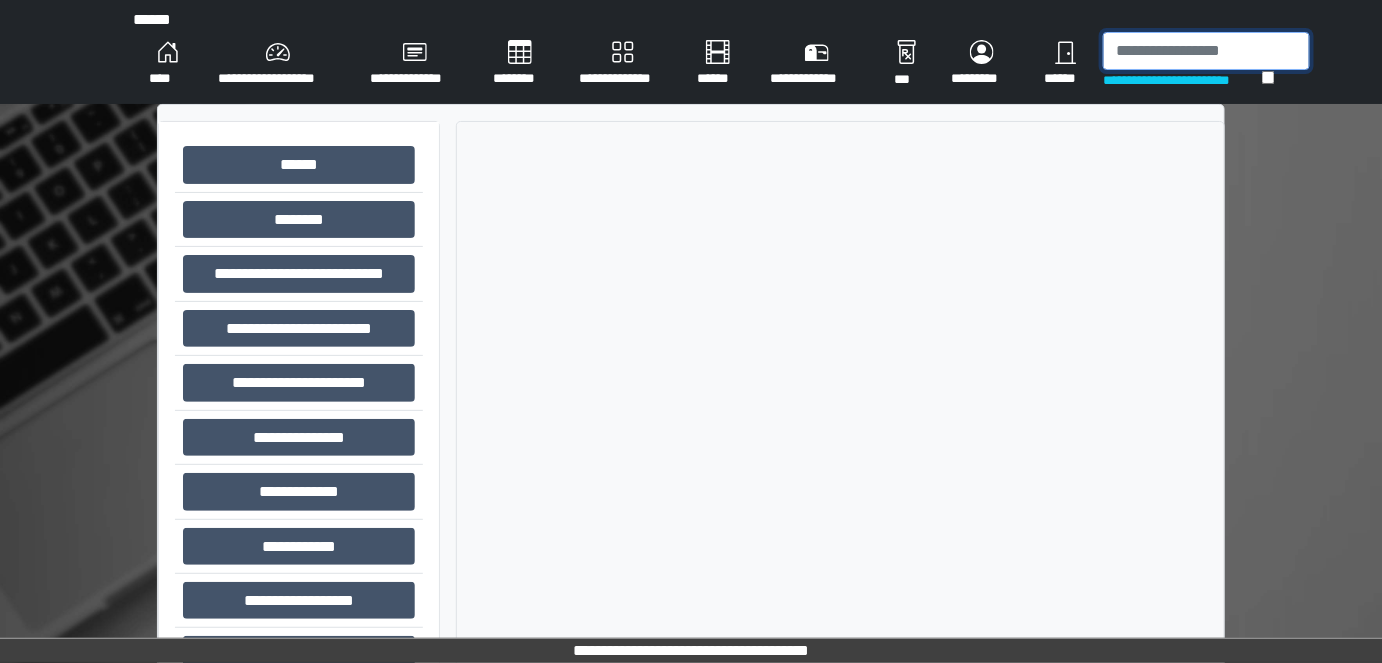 click at bounding box center [1206, 51] 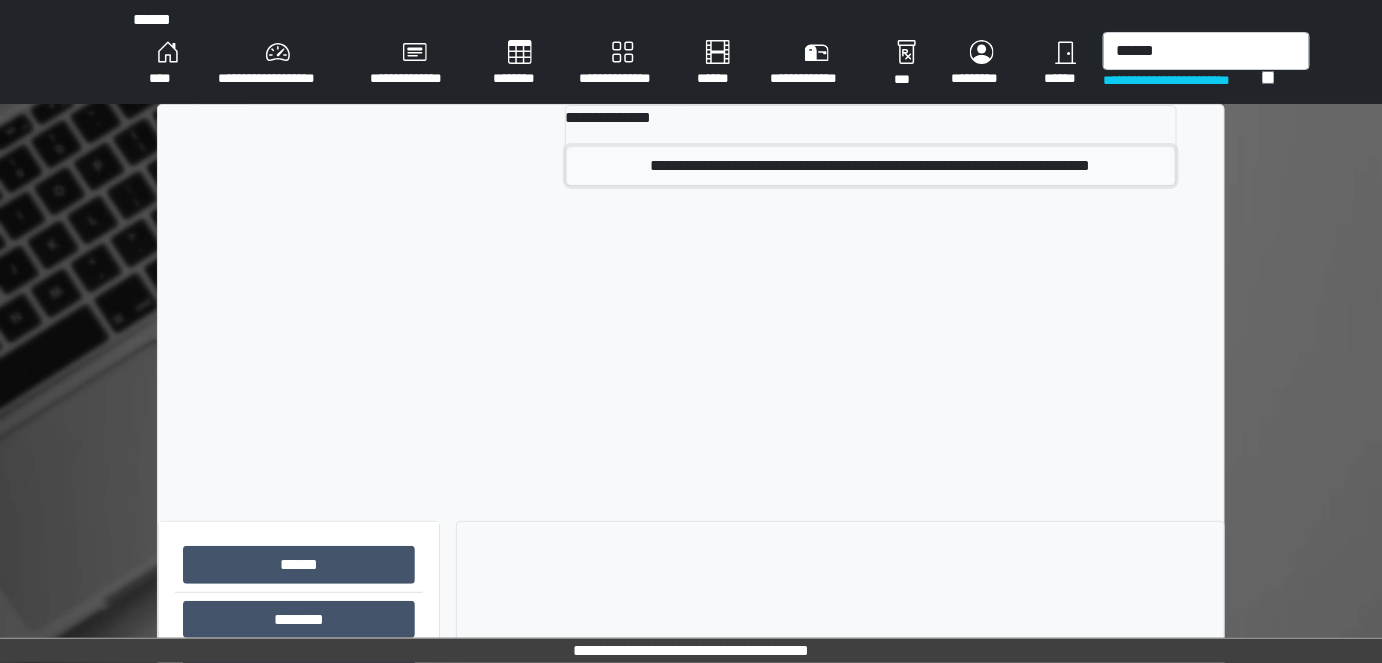 click on "**********" at bounding box center (871, 166) 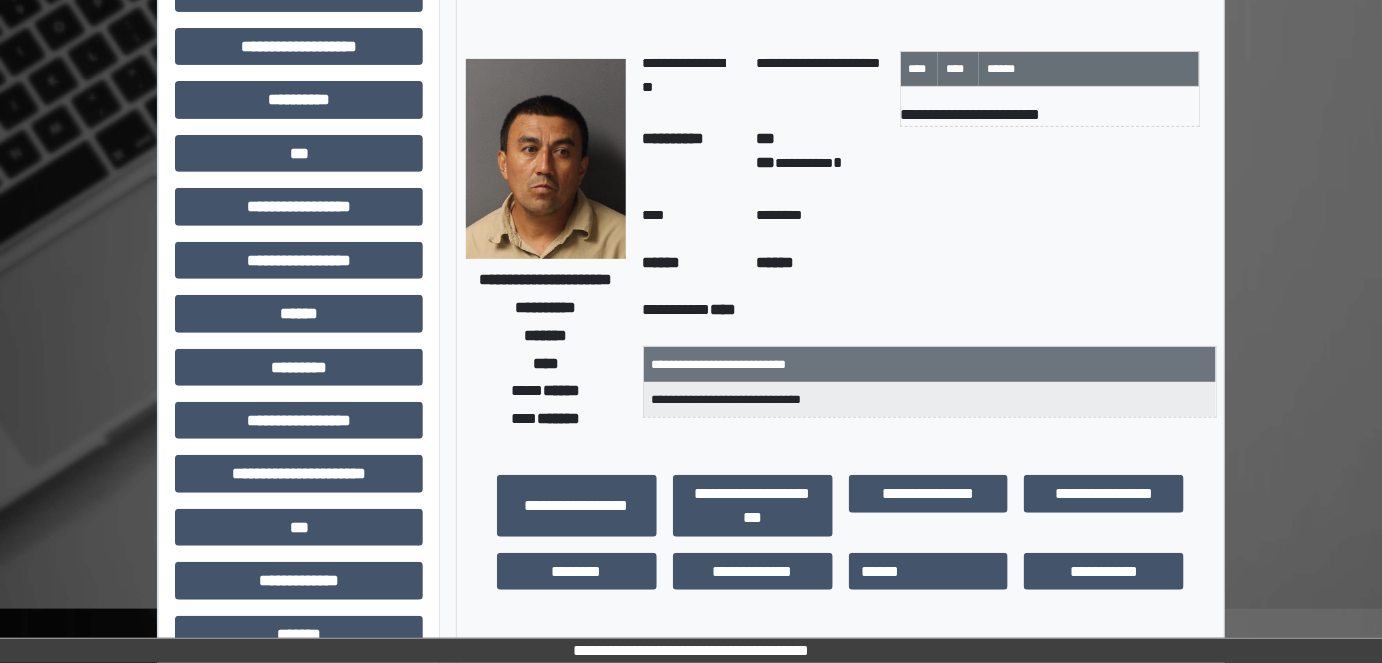scroll, scrollTop: 90, scrollLeft: 0, axis: vertical 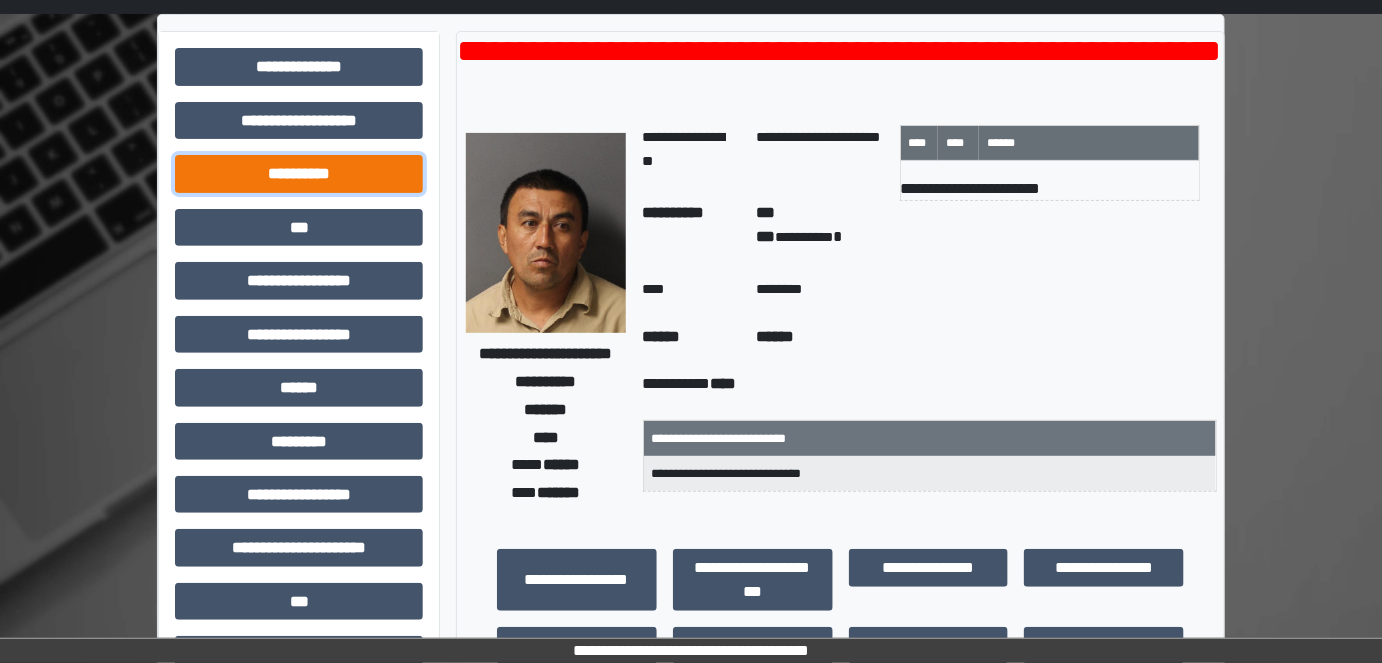 click on "**********" at bounding box center (299, 66) 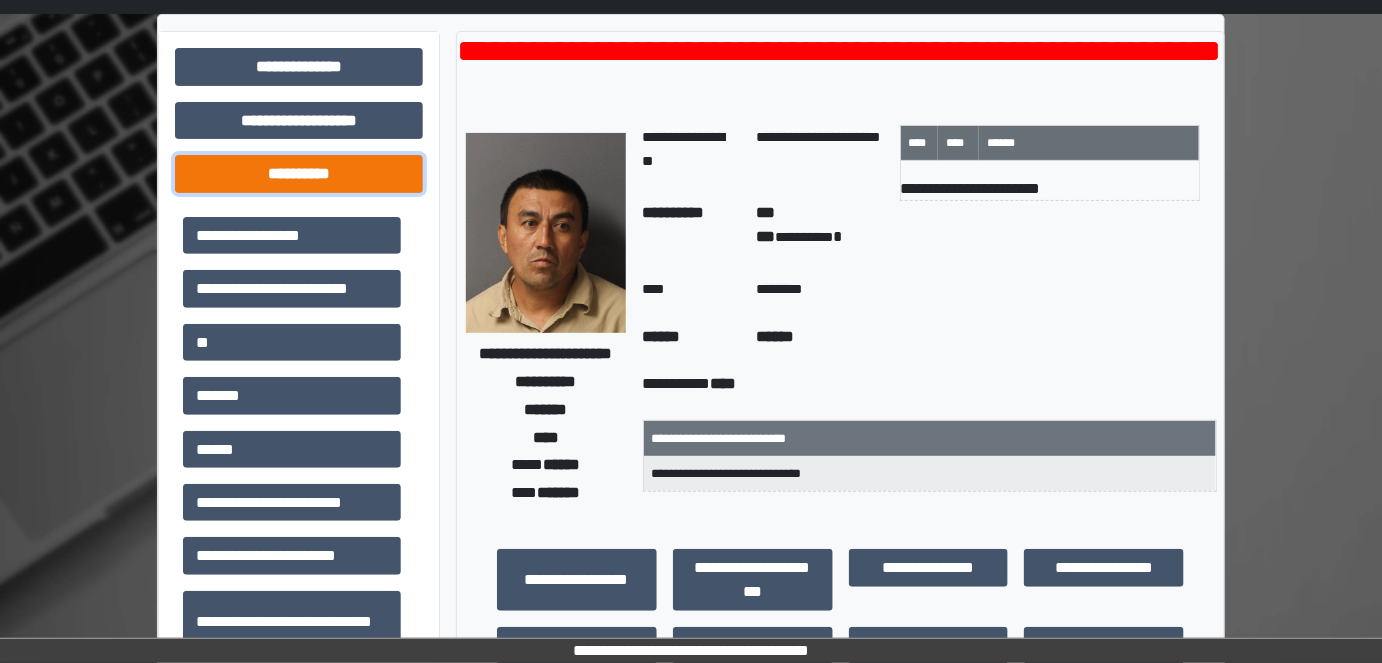 click on "**********" at bounding box center [299, 66] 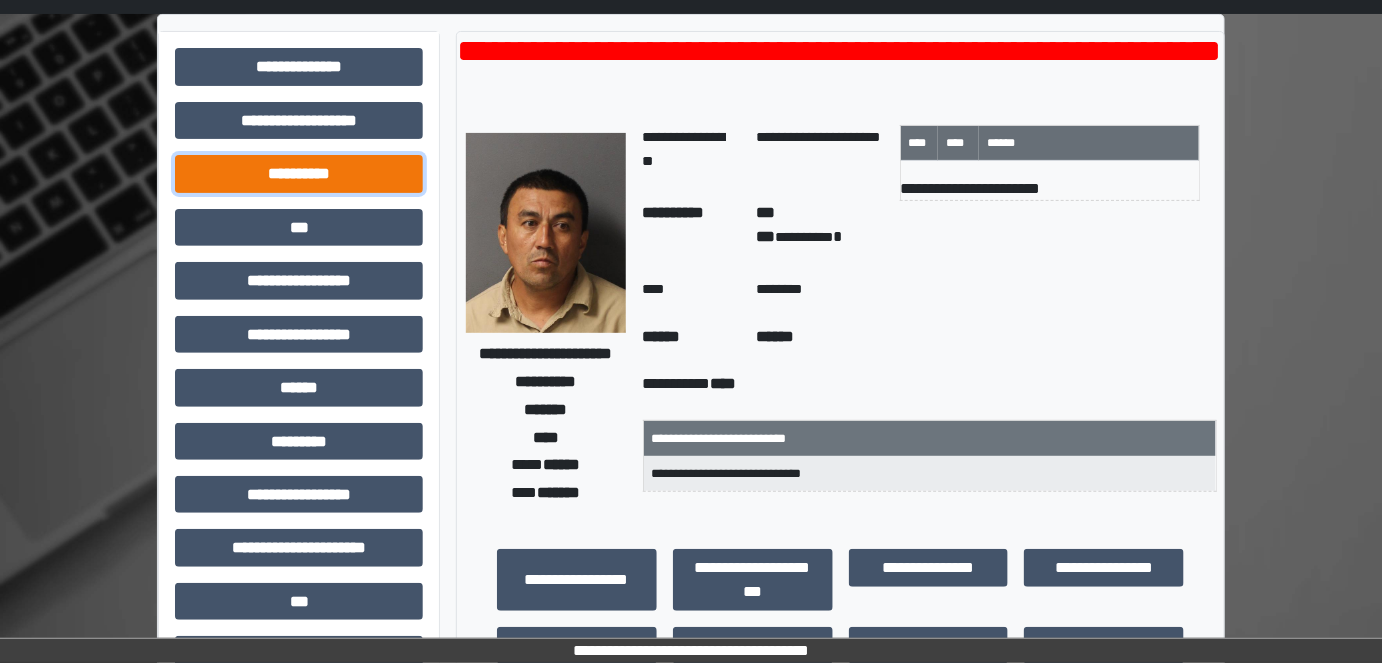 click on "**********" at bounding box center (299, 66) 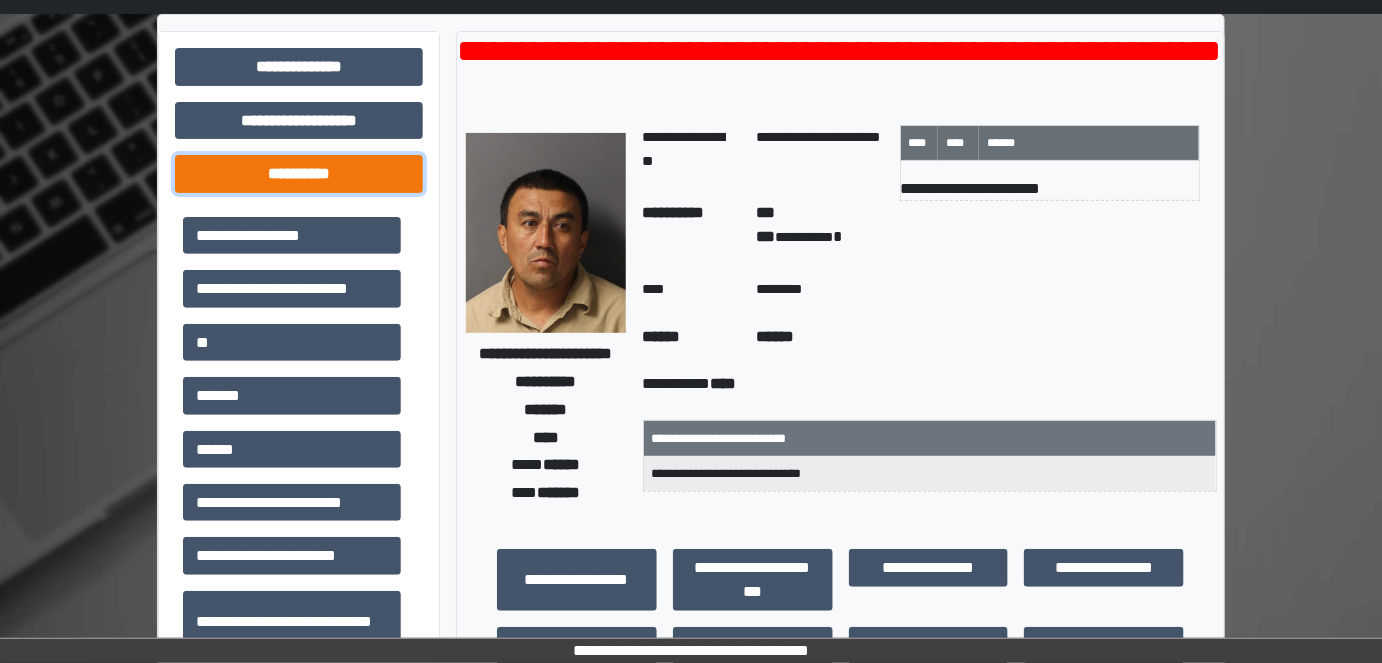 click on "**********" at bounding box center [299, 66] 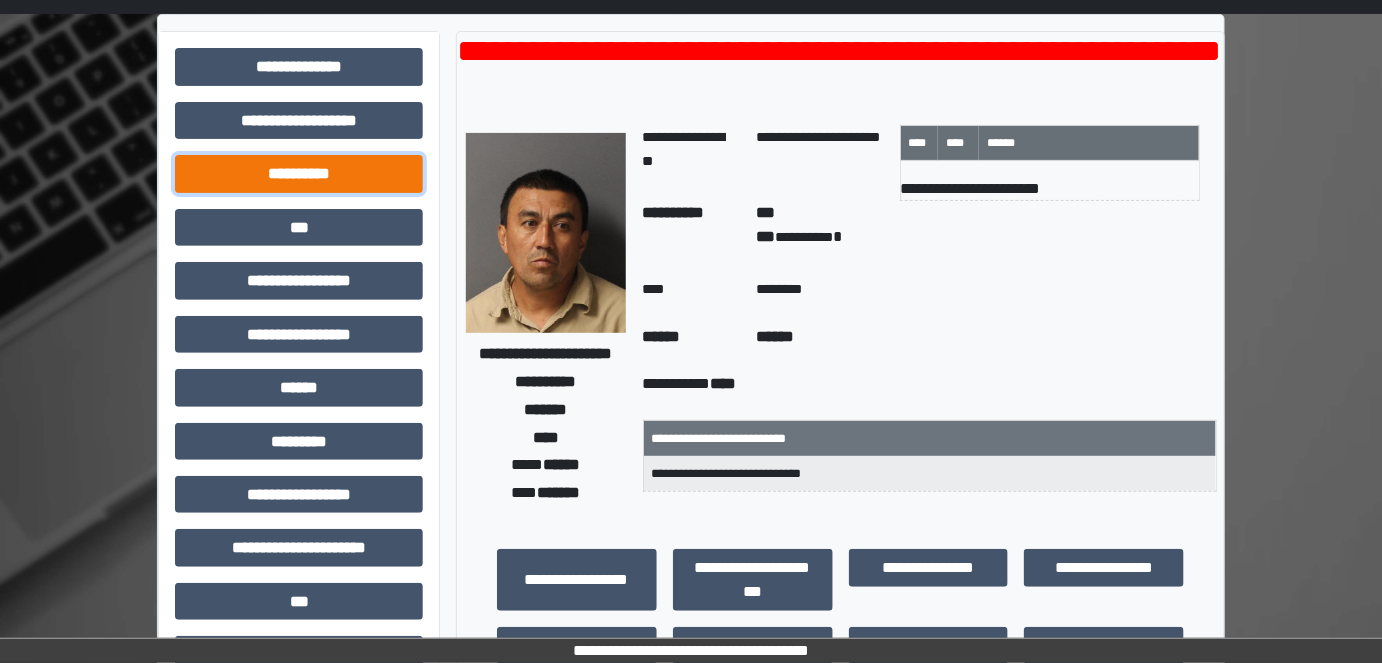 click on "**********" at bounding box center (299, 66) 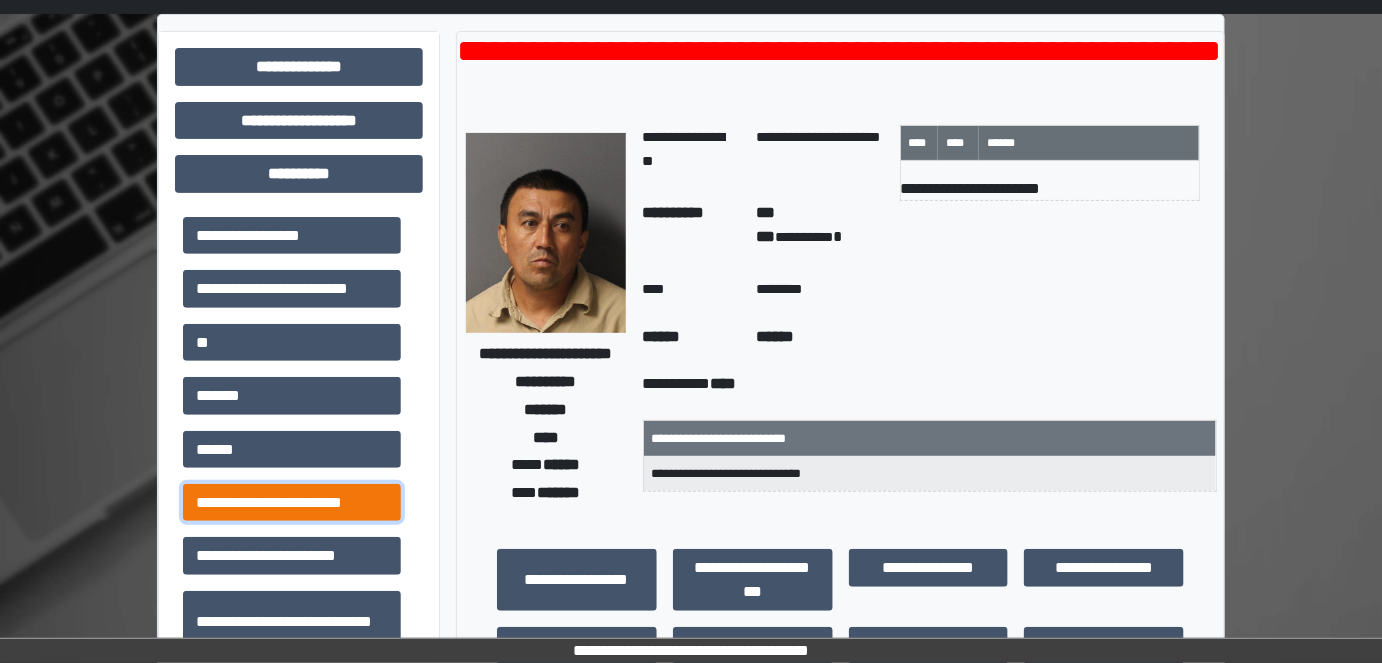 click on "**********" at bounding box center [292, 235] 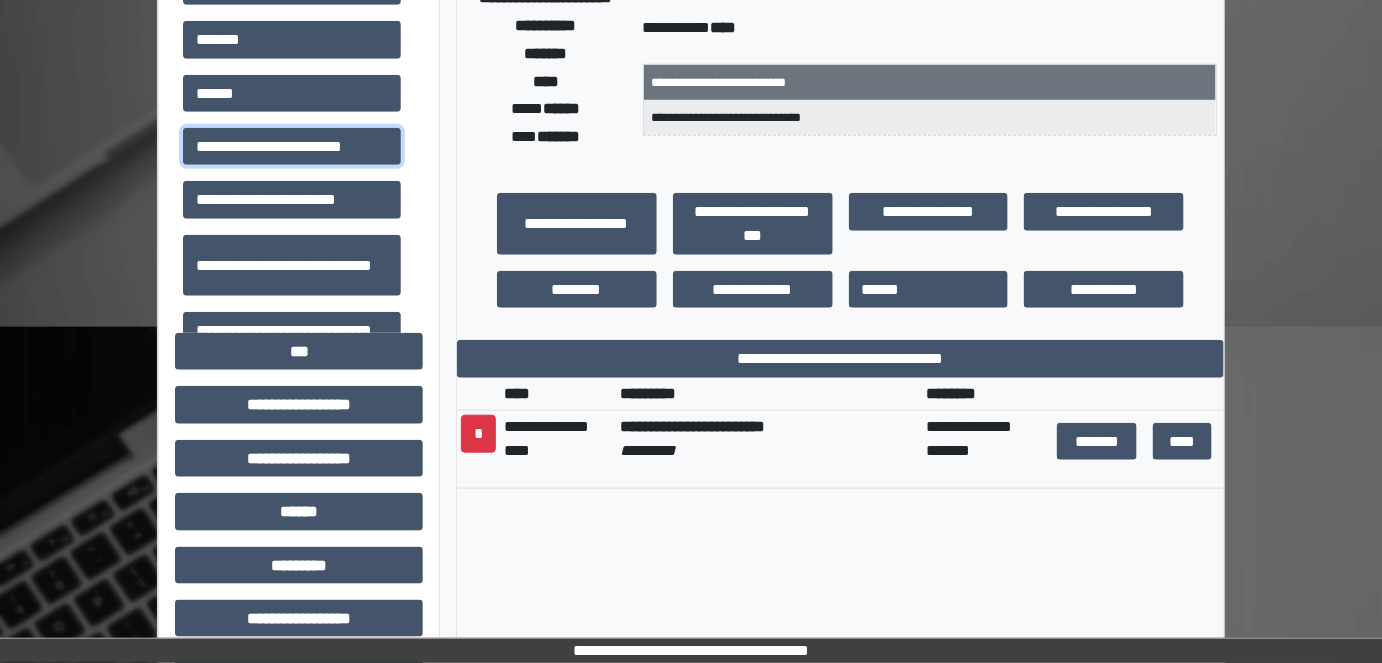 scroll, scrollTop: 454, scrollLeft: 0, axis: vertical 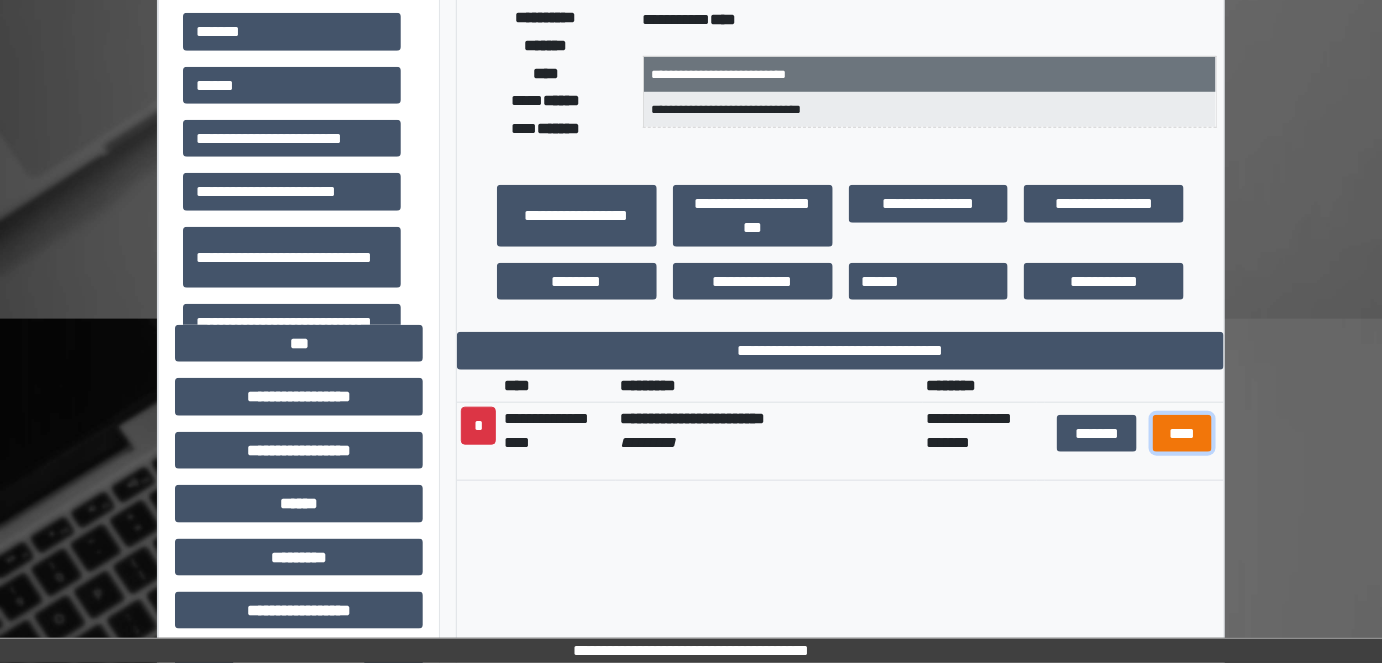 click on "****" at bounding box center [1182, 433] 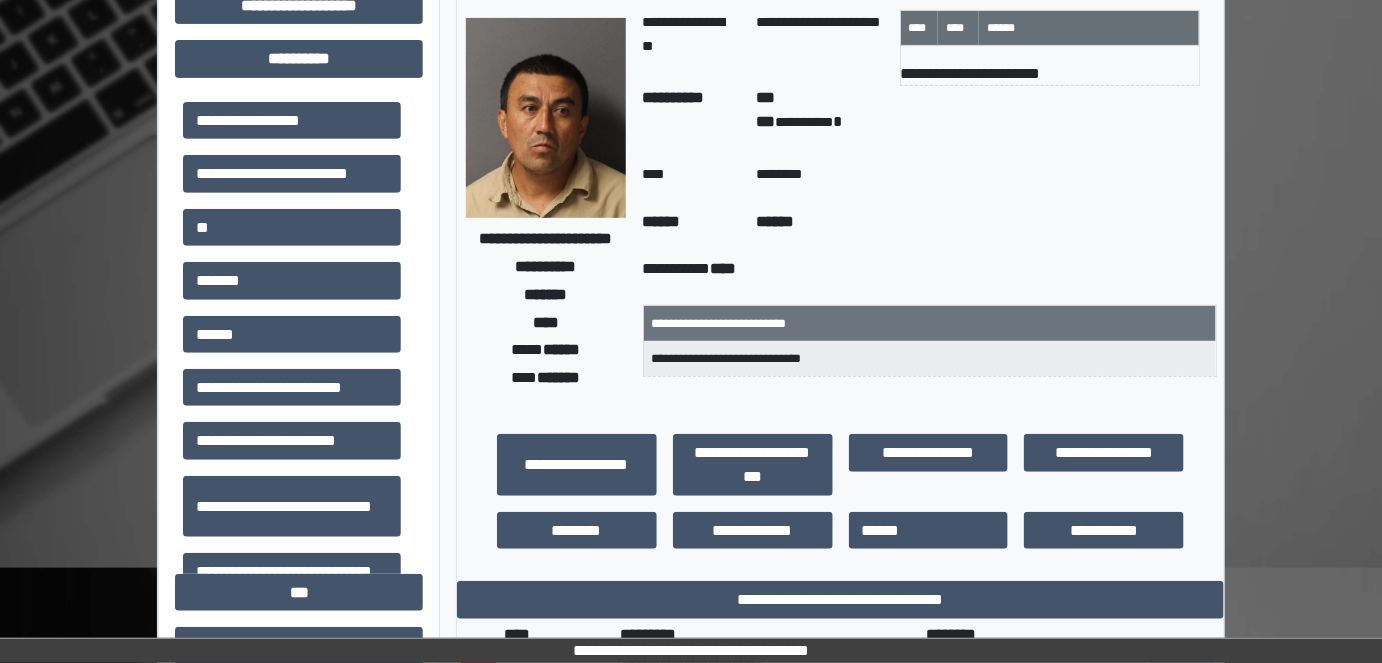 scroll, scrollTop: 0, scrollLeft: 0, axis: both 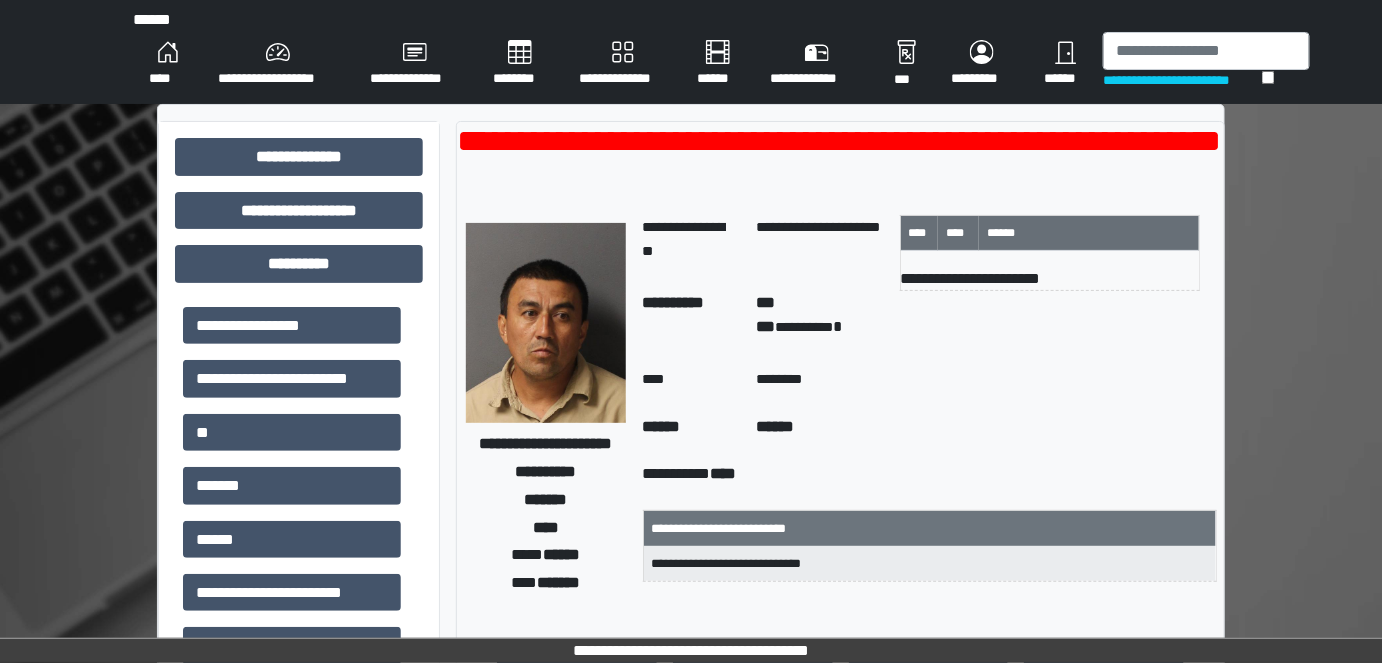click on "**********" at bounding box center [167, 64] 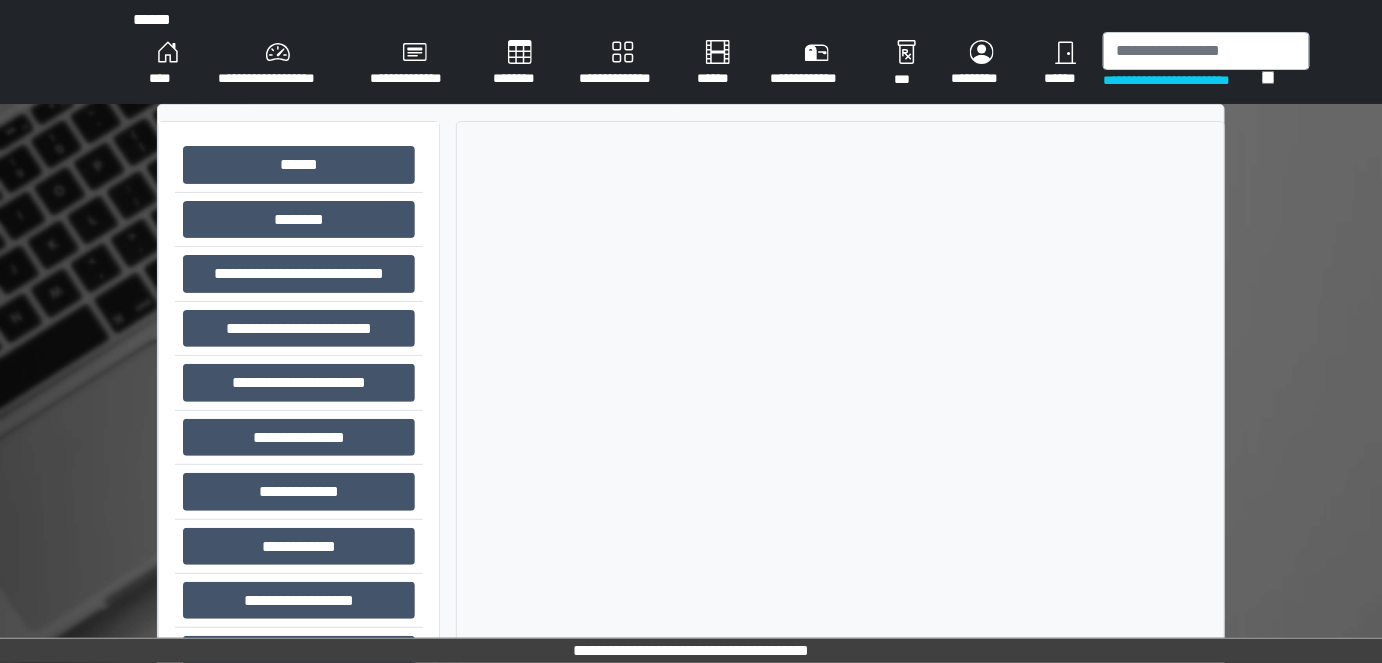 click on "**********" at bounding box center [167, 64] 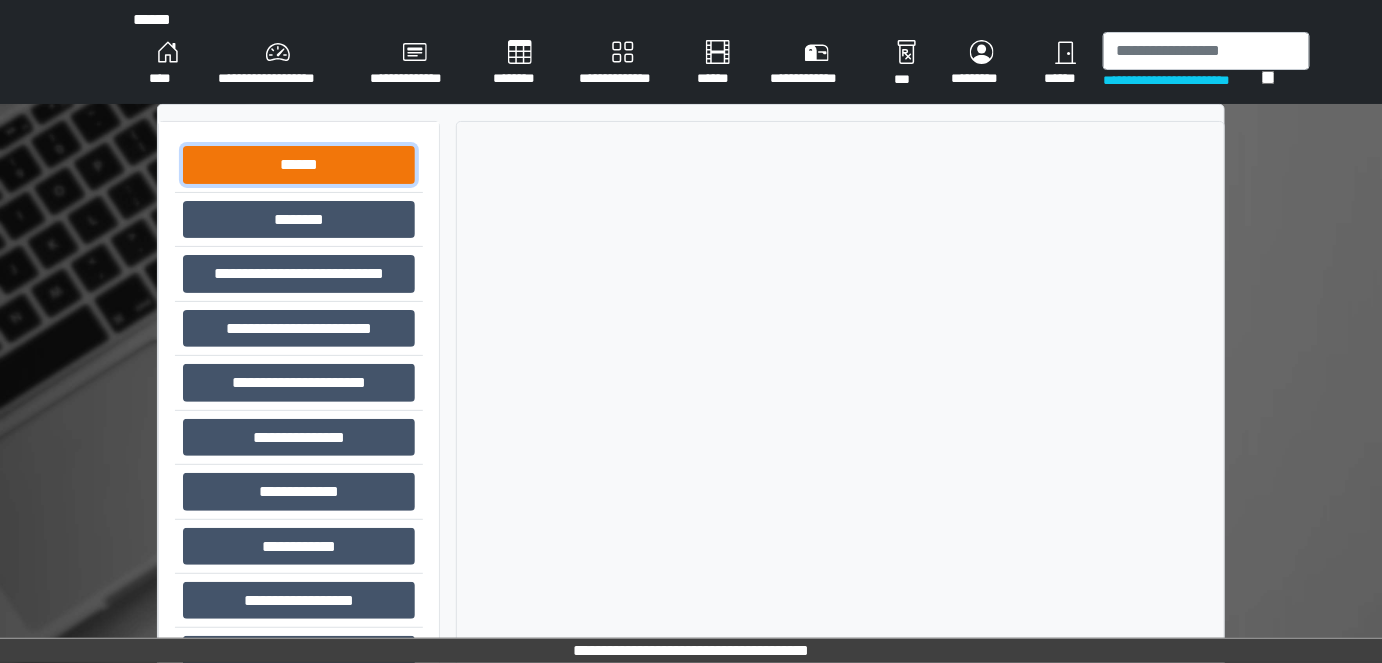 click on "******" at bounding box center [299, 164] 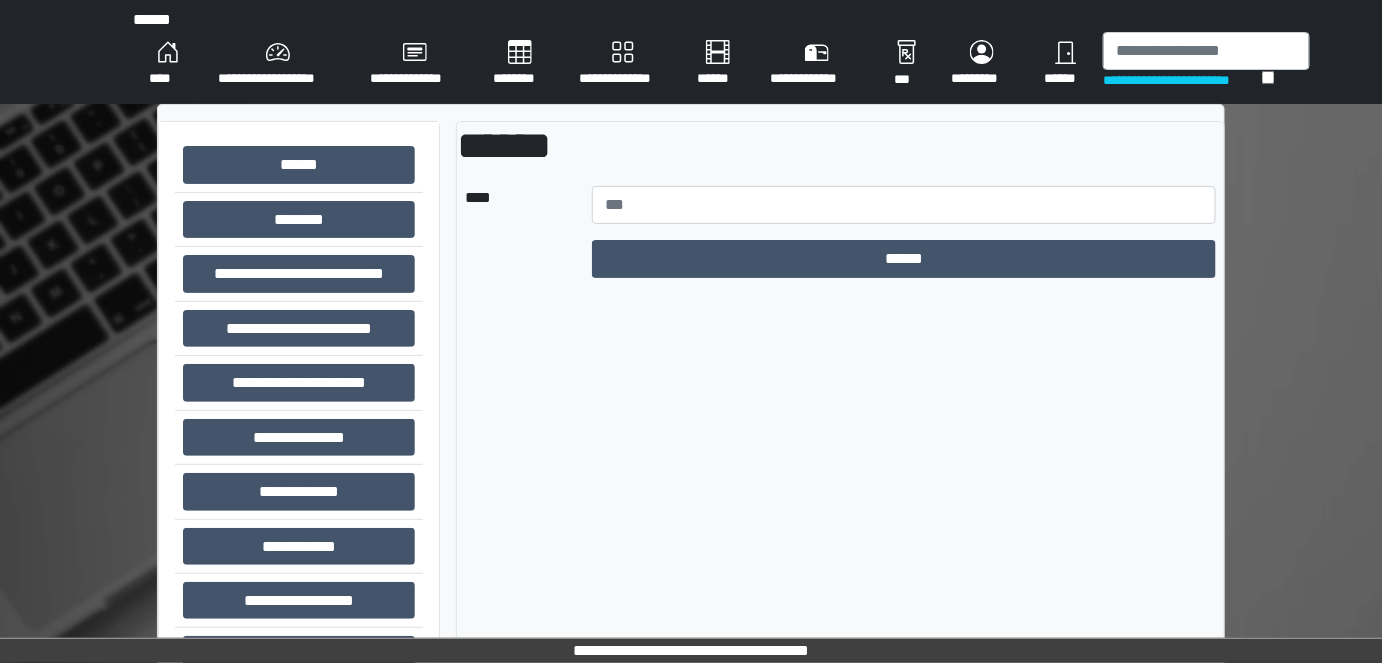 click on "**********" at bounding box center (167, 64) 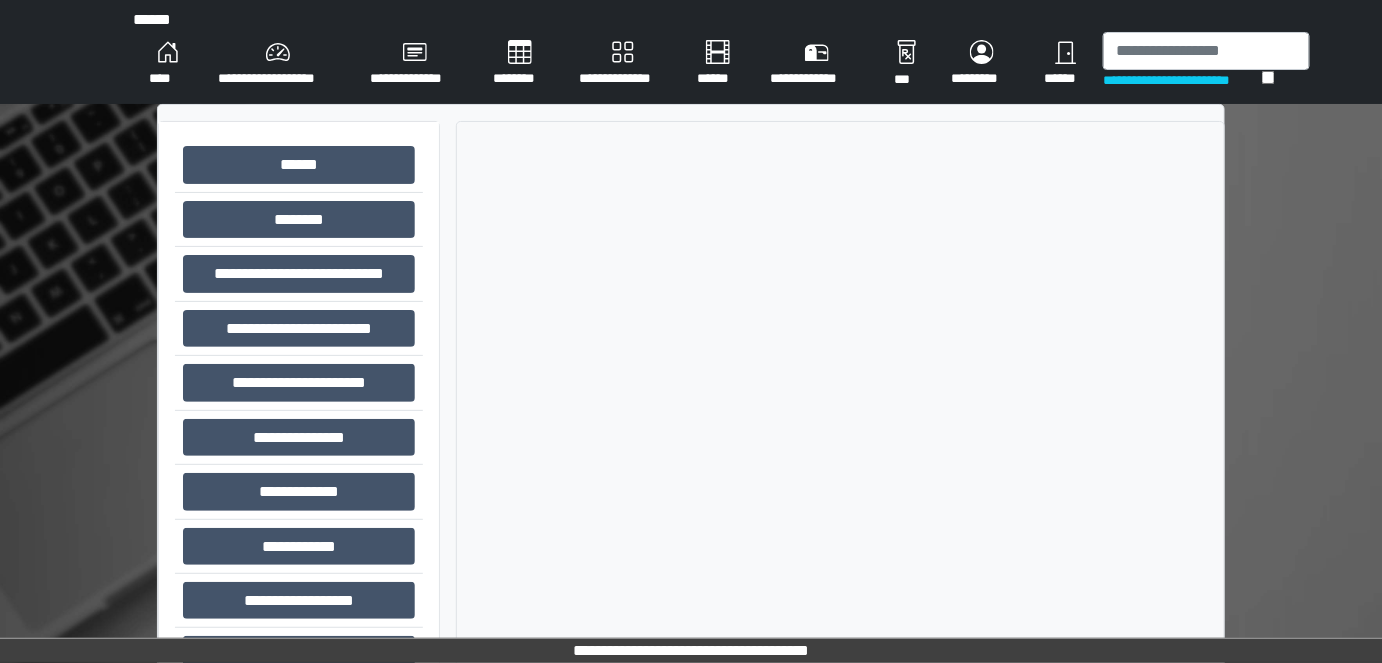 click on "**********" at bounding box center (167, 64) 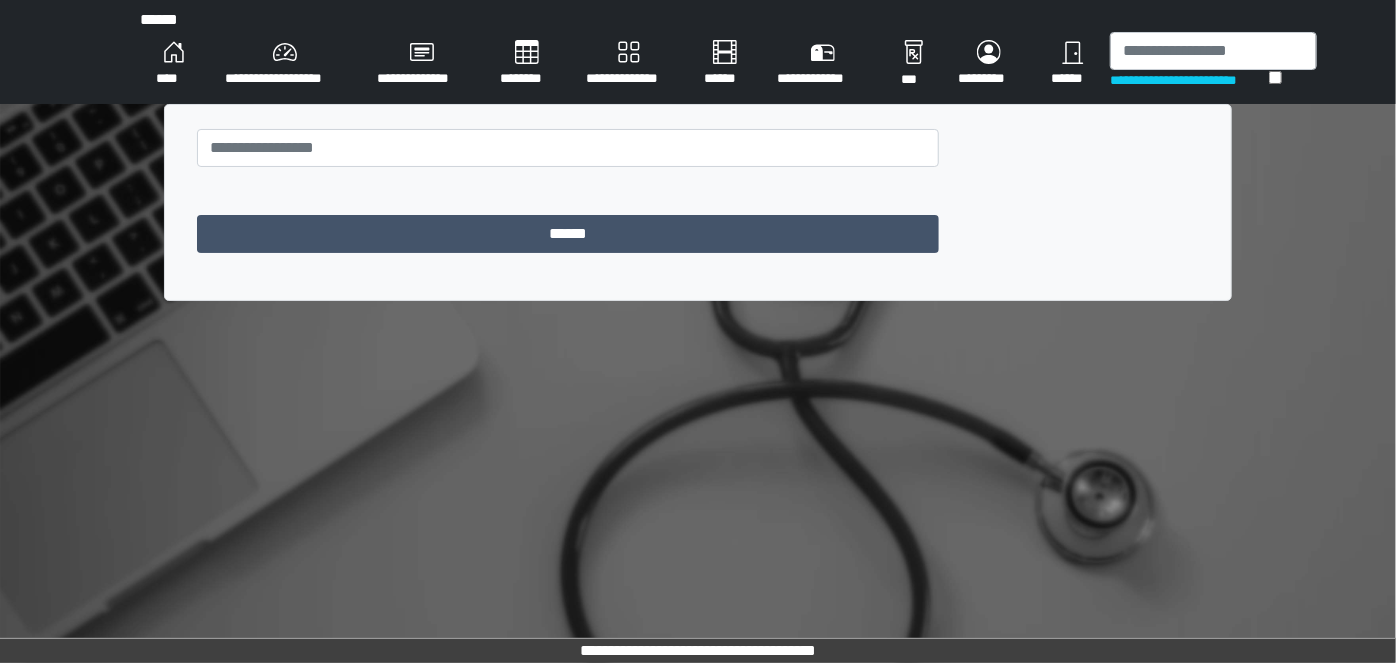 click on "**********" at bounding box center [174, 64] 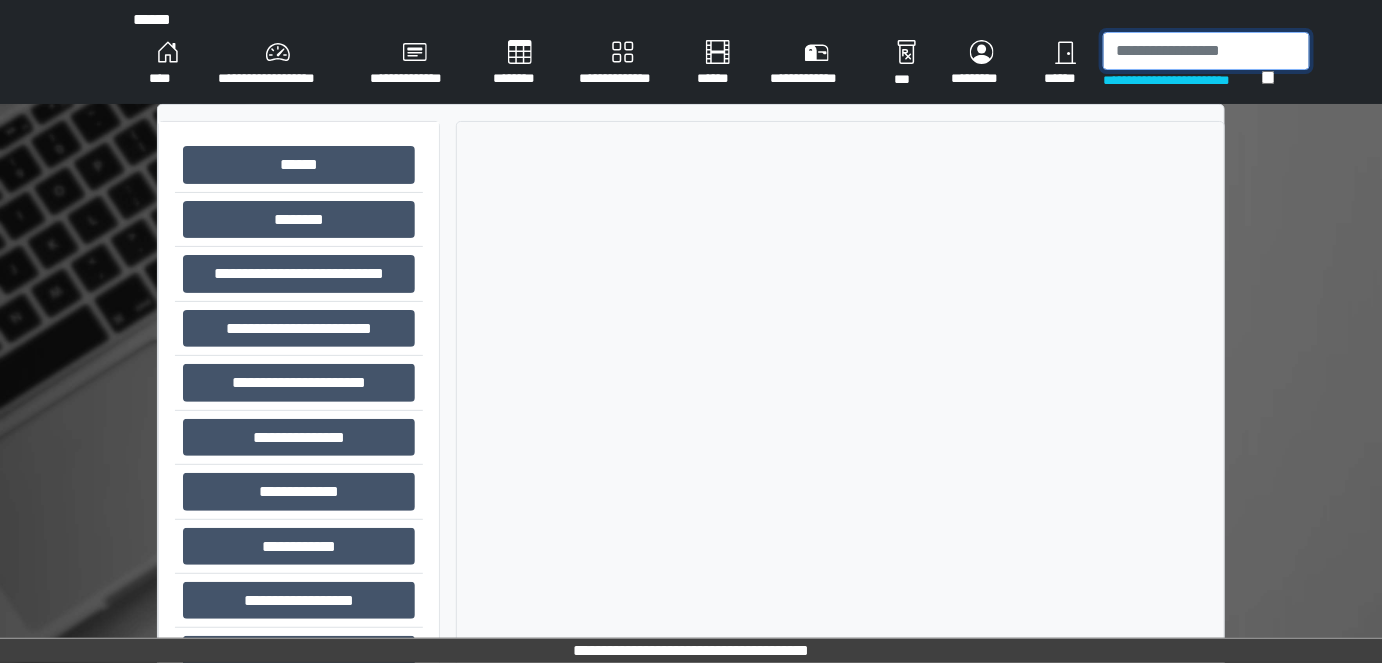 click at bounding box center (1206, 51) 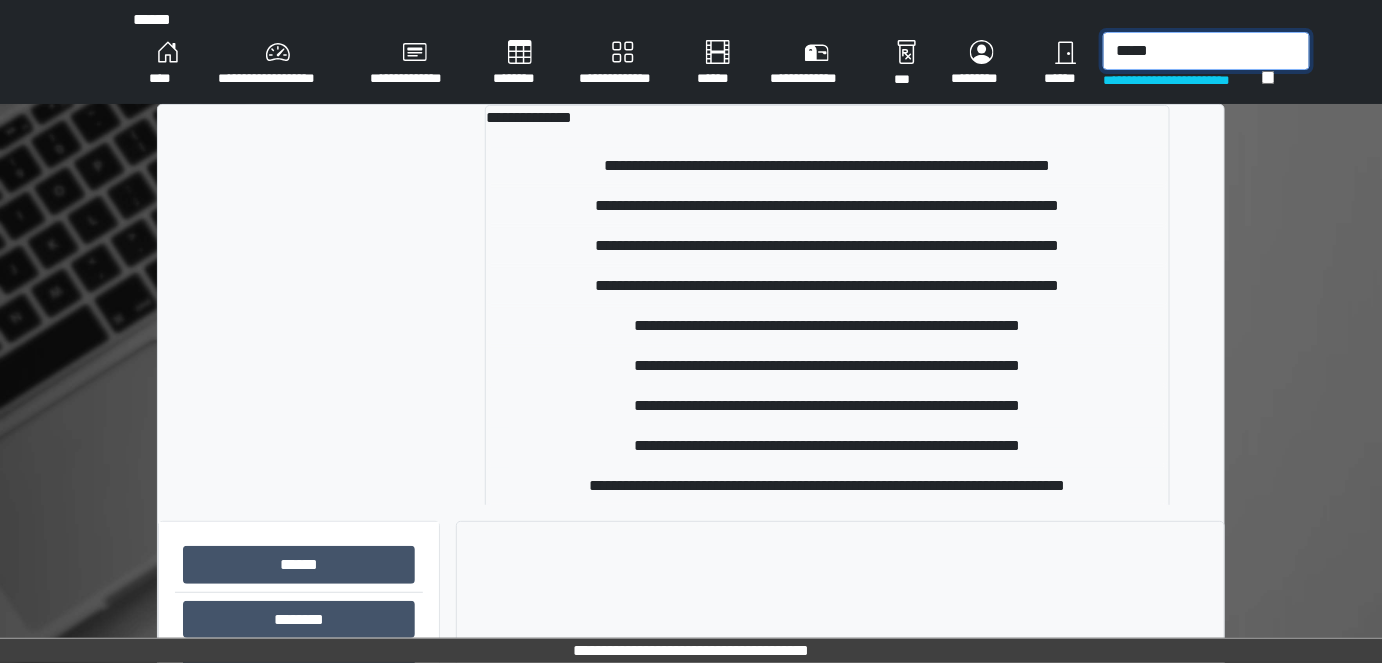 click on "*****" at bounding box center [1206, 51] 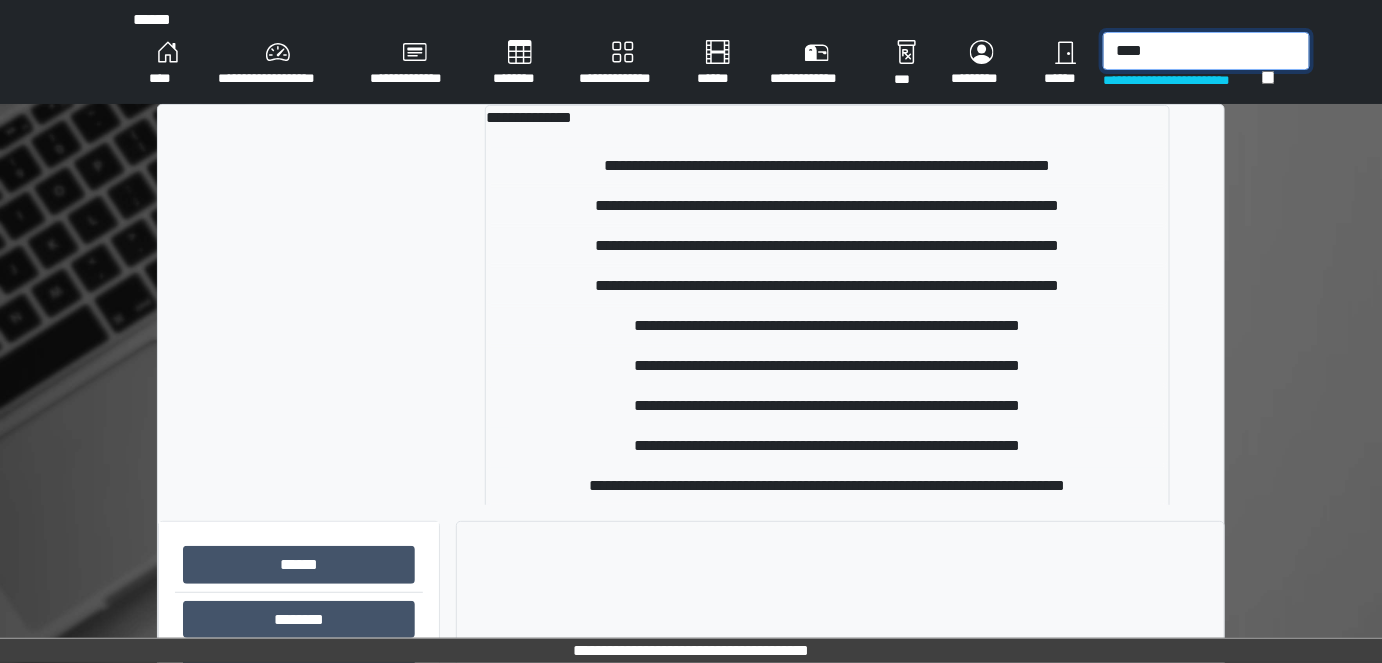 type on "****" 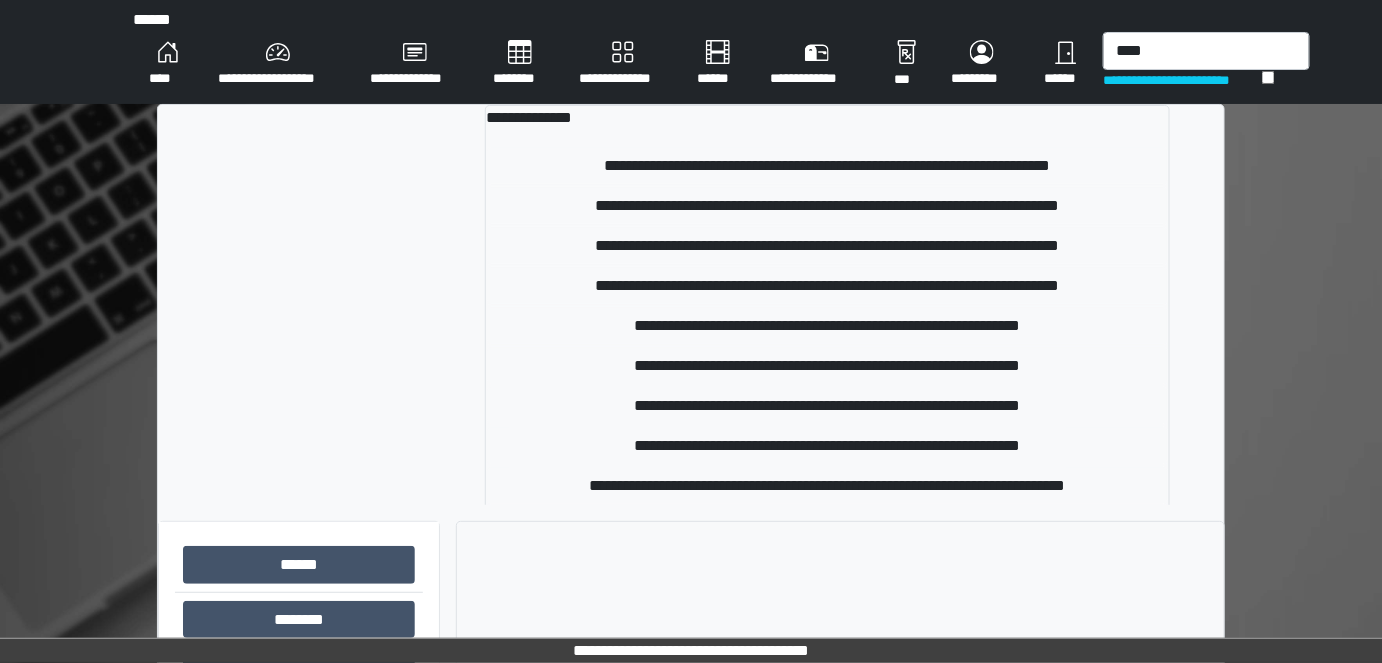 click on "**********" at bounding box center [691, 52] 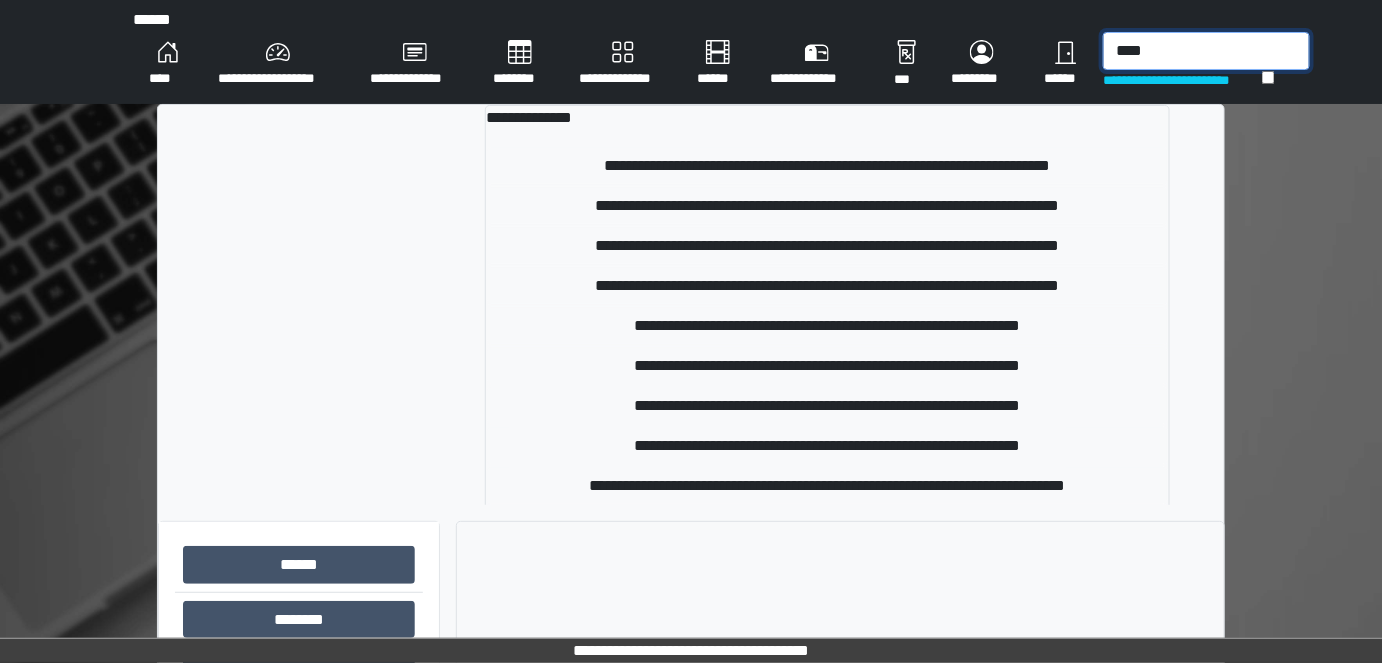 click on "****" at bounding box center (1206, 51) 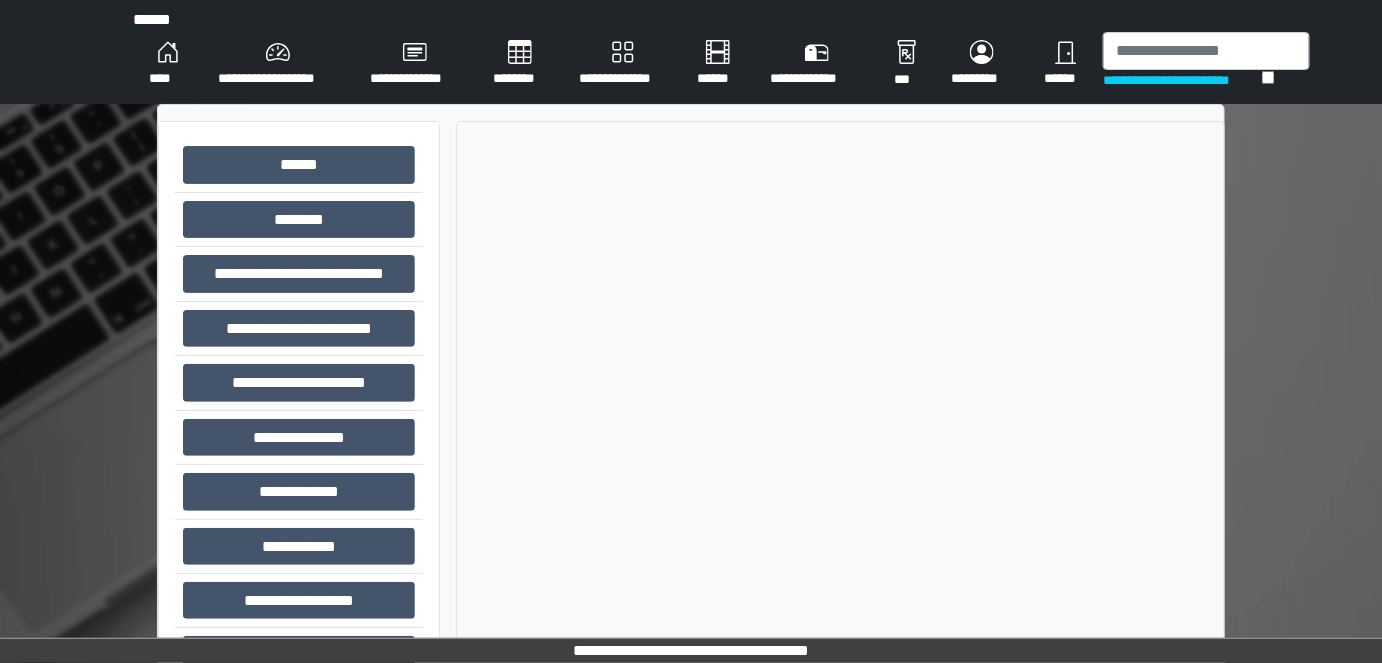 click on "**********" at bounding box center (167, 64) 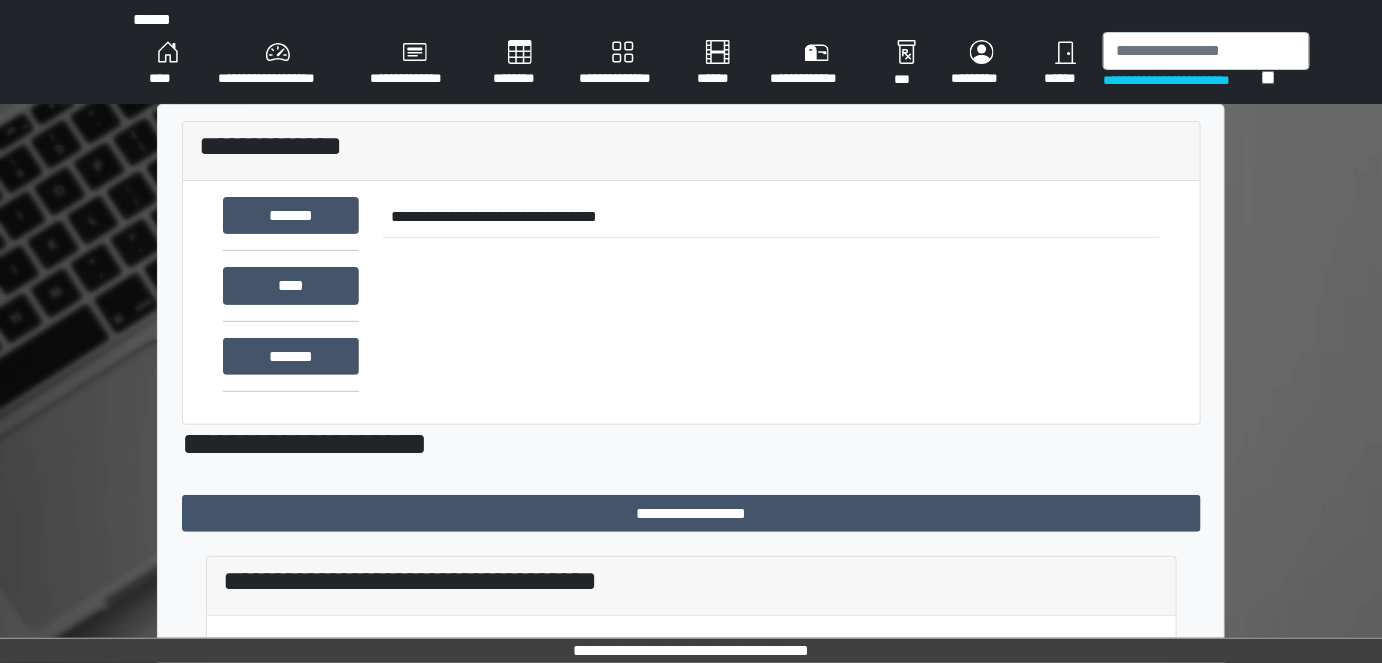 click on "**********" at bounding box center (167, 64) 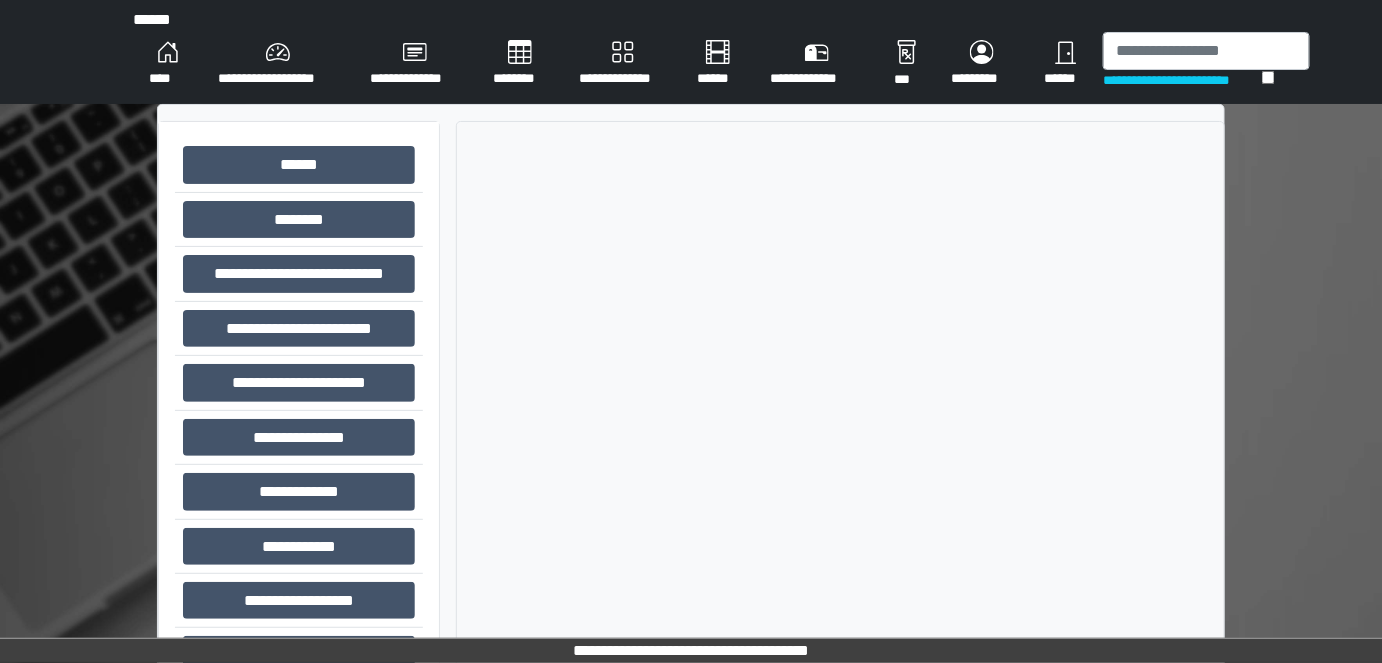 click on "****" at bounding box center (167, 64) 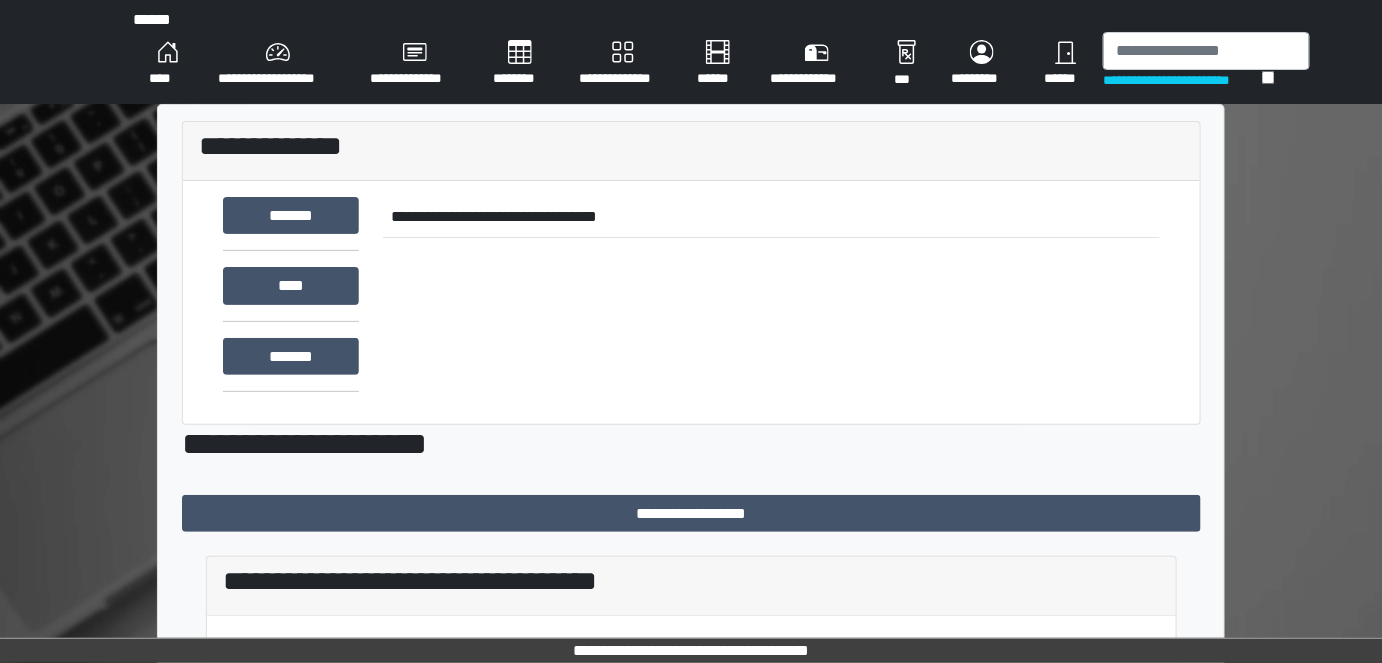 click on "****" at bounding box center (167, 64) 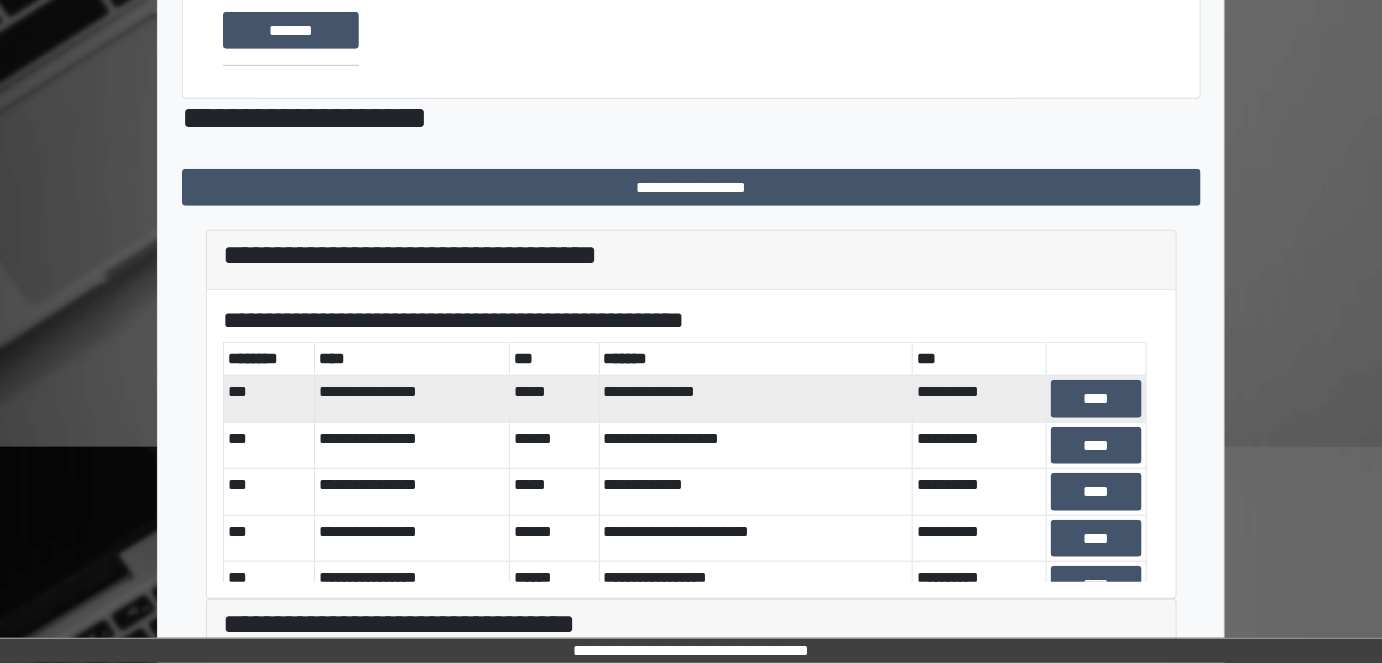scroll, scrollTop: 363, scrollLeft: 0, axis: vertical 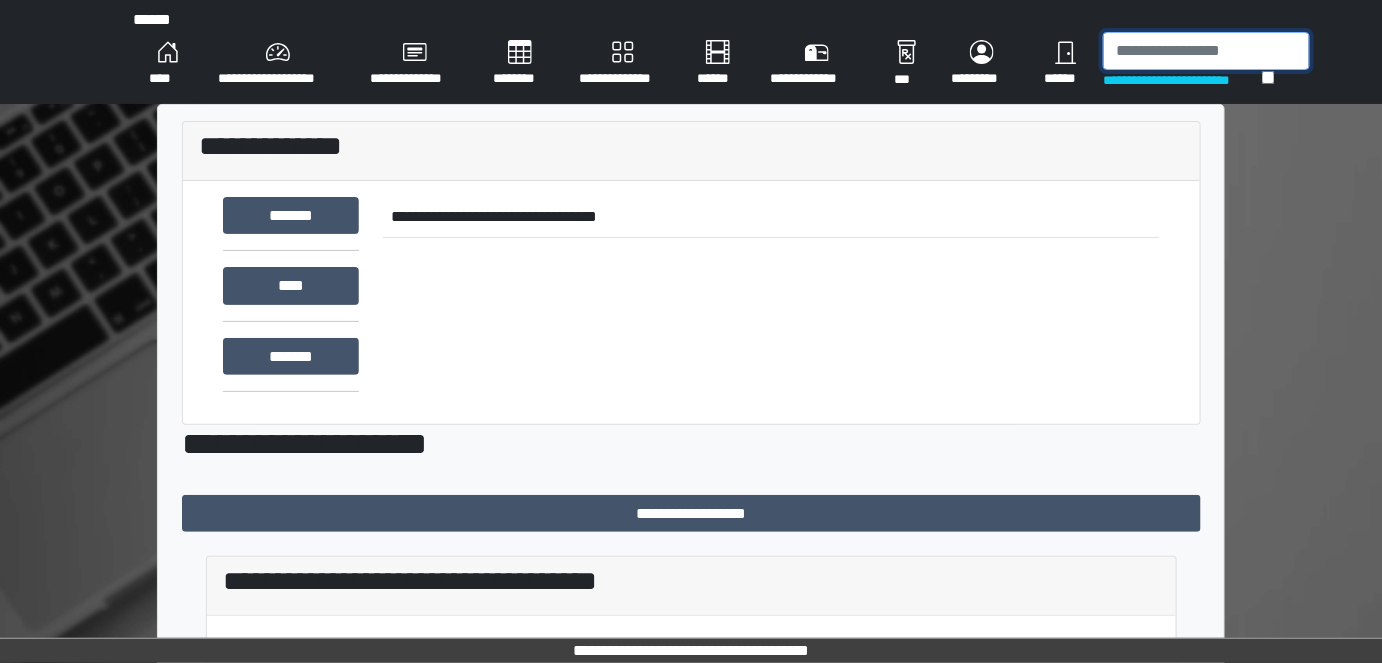 click at bounding box center [1206, 51] 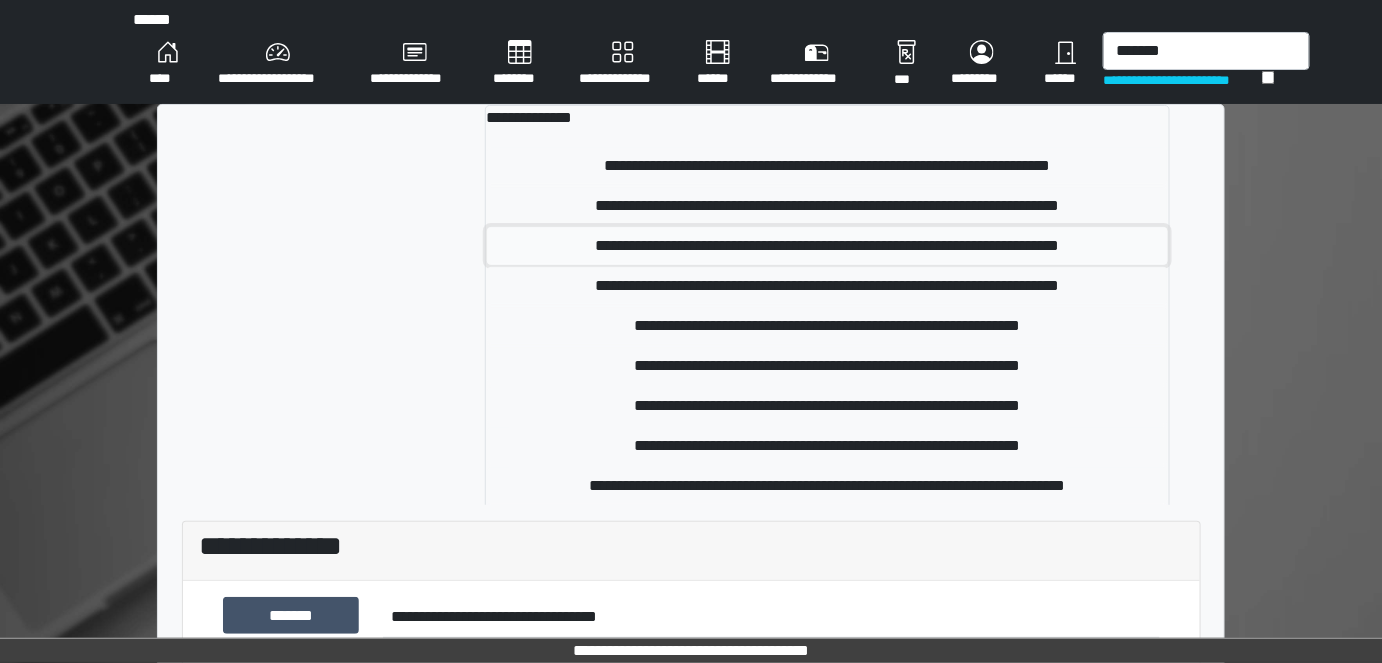 click on "**********" at bounding box center (827, 166) 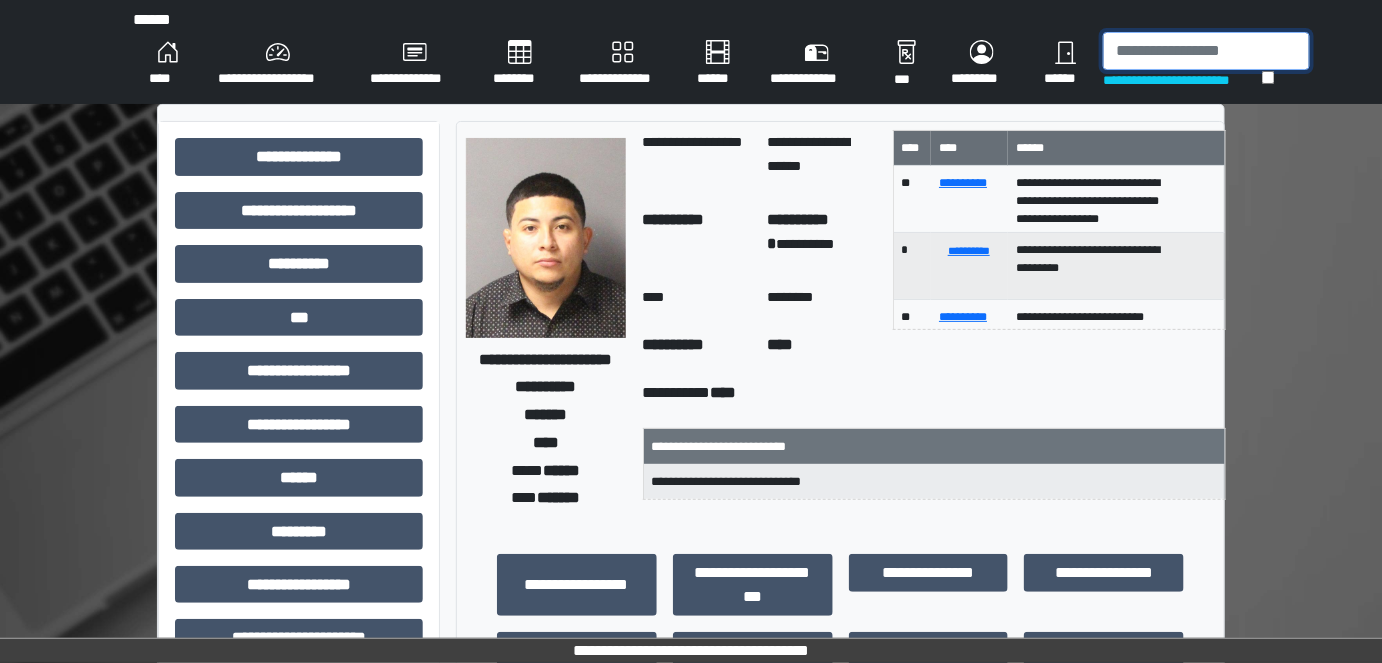 click at bounding box center (1206, 51) 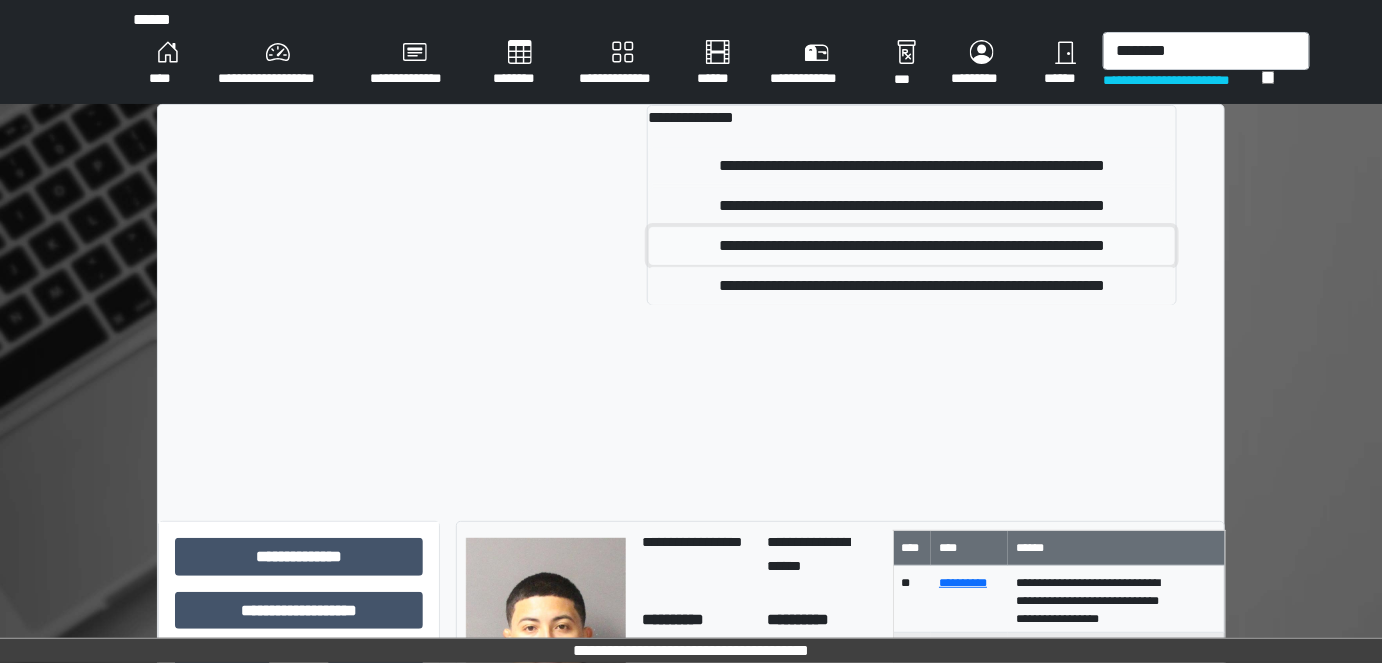click on "**********" at bounding box center [912, 166] 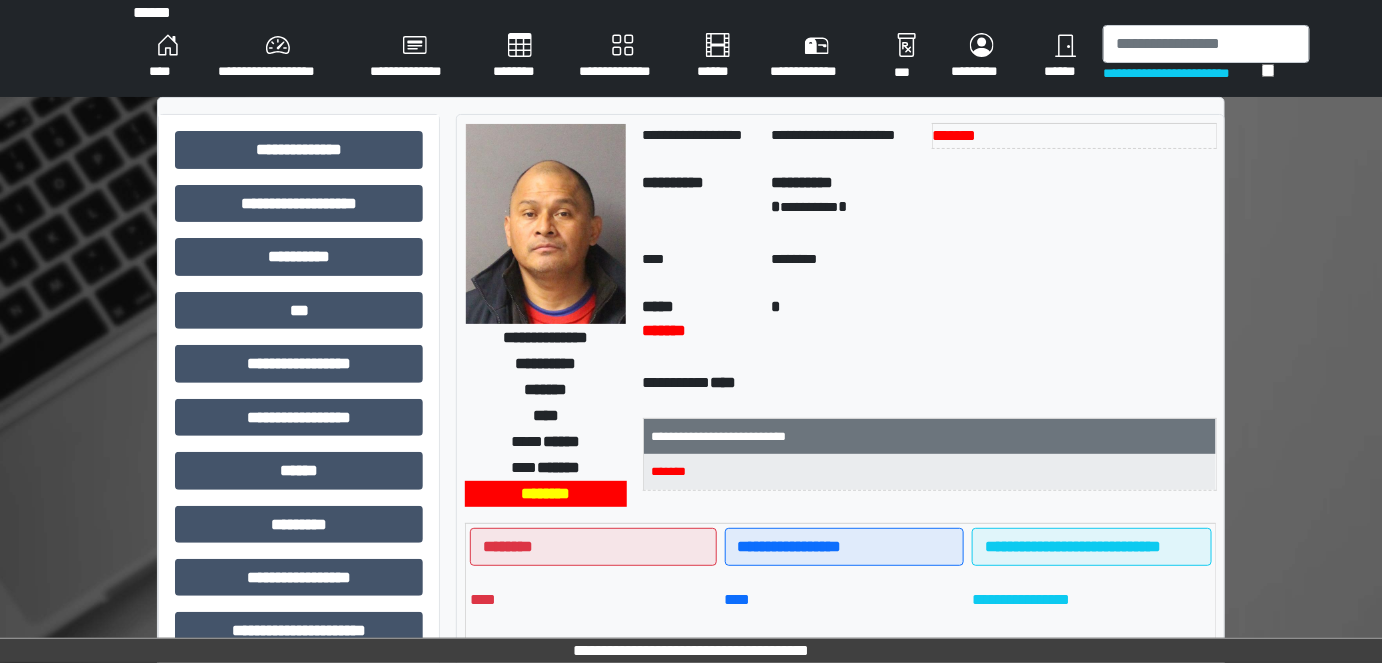scroll, scrollTop: 0, scrollLeft: 0, axis: both 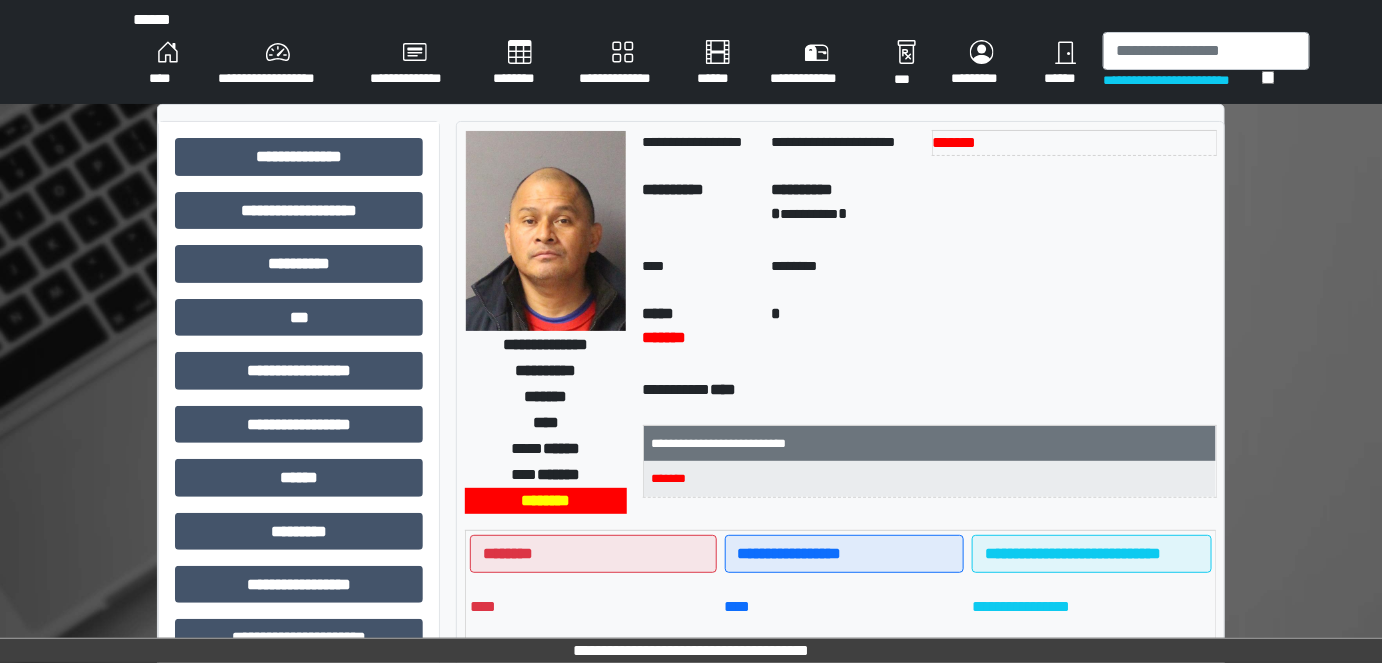 click on "**********" at bounding box center (167, 64) 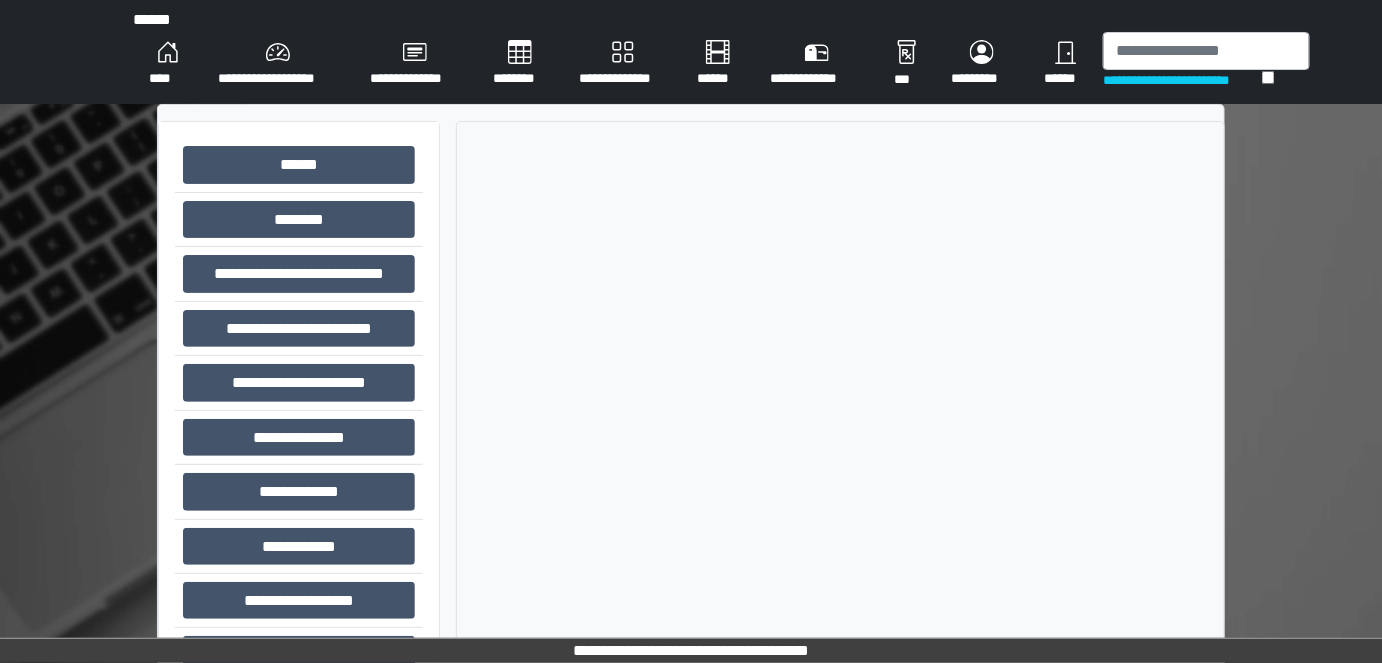 click on "**********" at bounding box center [167, 64] 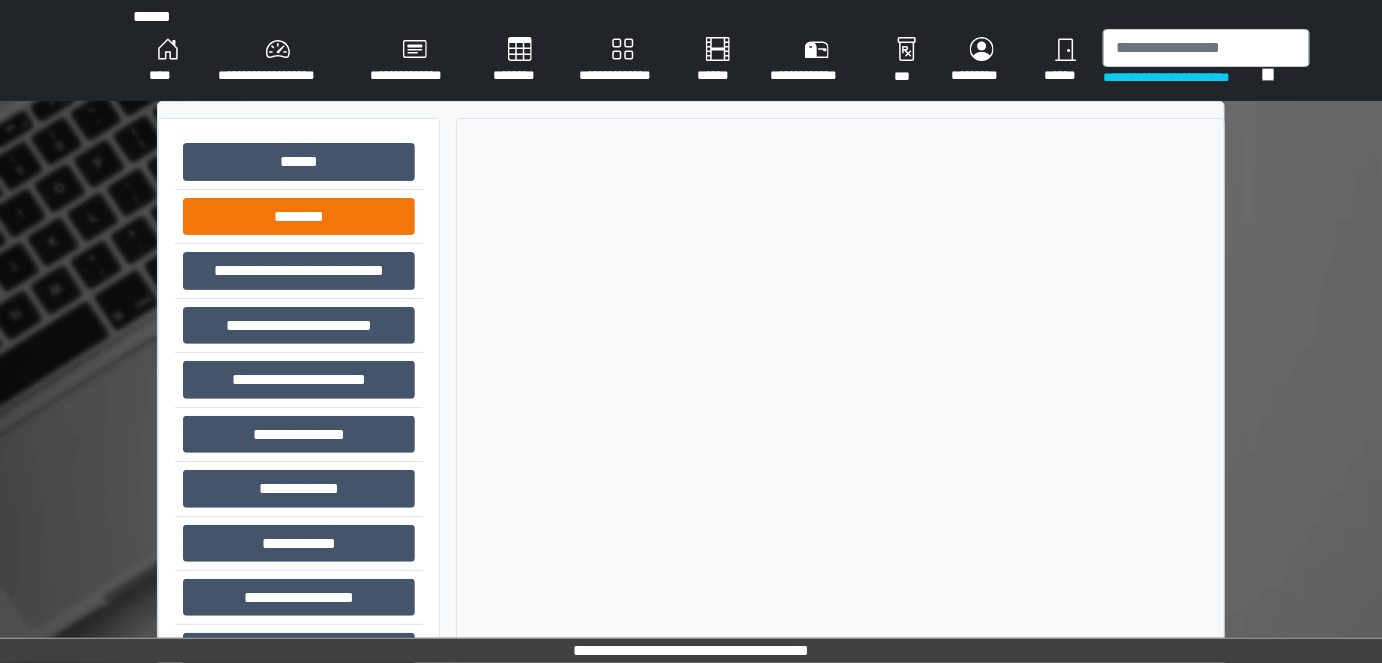 scroll, scrollTop: 0, scrollLeft: 0, axis: both 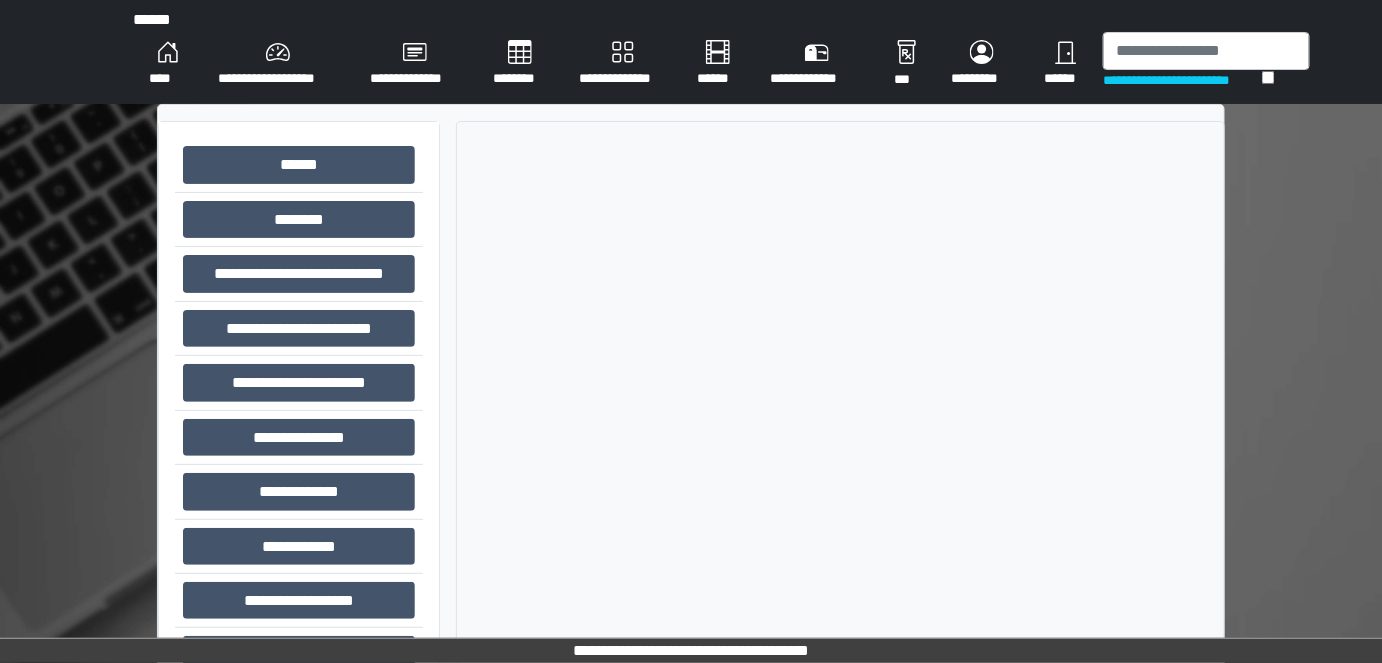 click on "****" at bounding box center [167, 64] 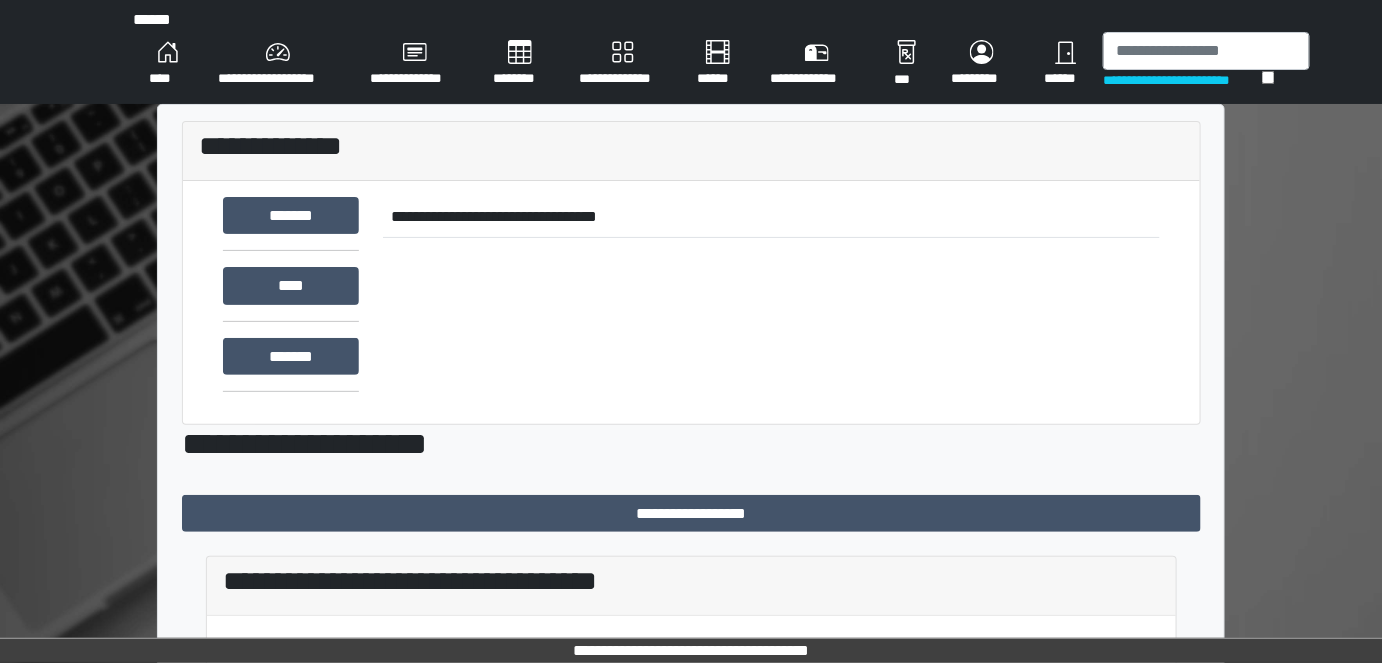 click on "****" at bounding box center [167, 64] 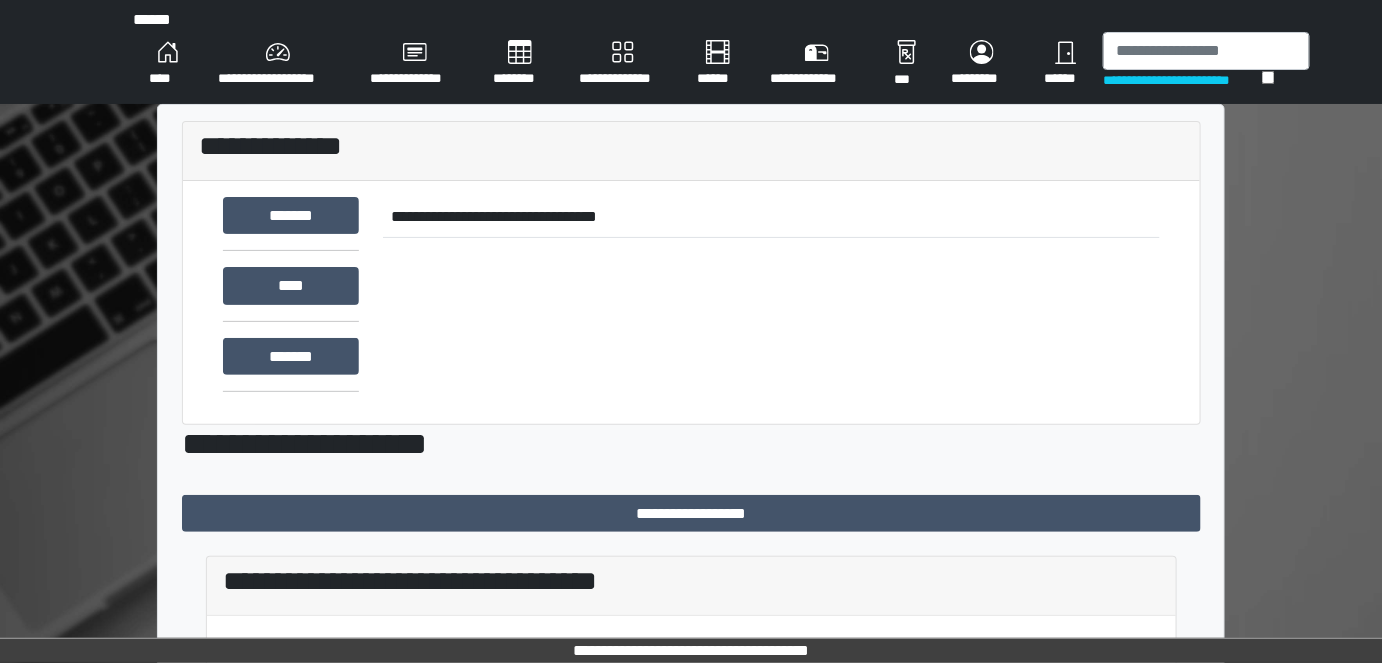 click on "****" at bounding box center (167, 64) 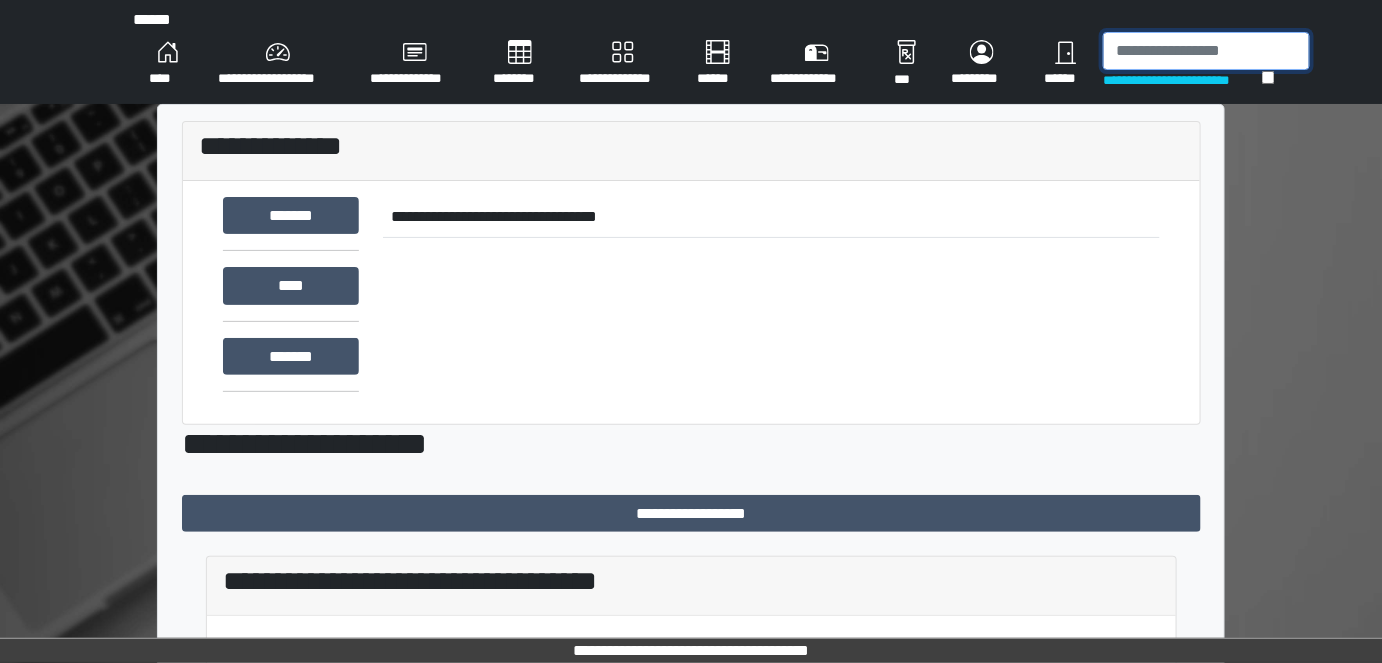click at bounding box center [1206, 51] 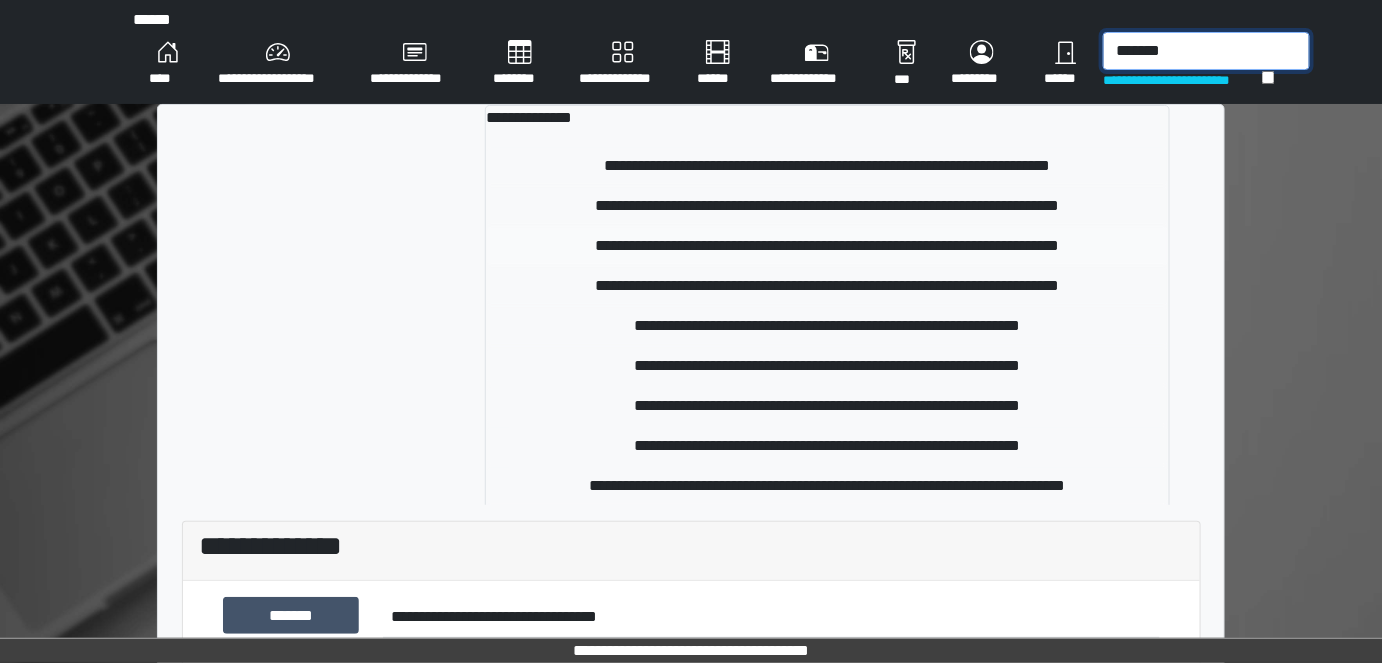 scroll, scrollTop: 90, scrollLeft: 0, axis: vertical 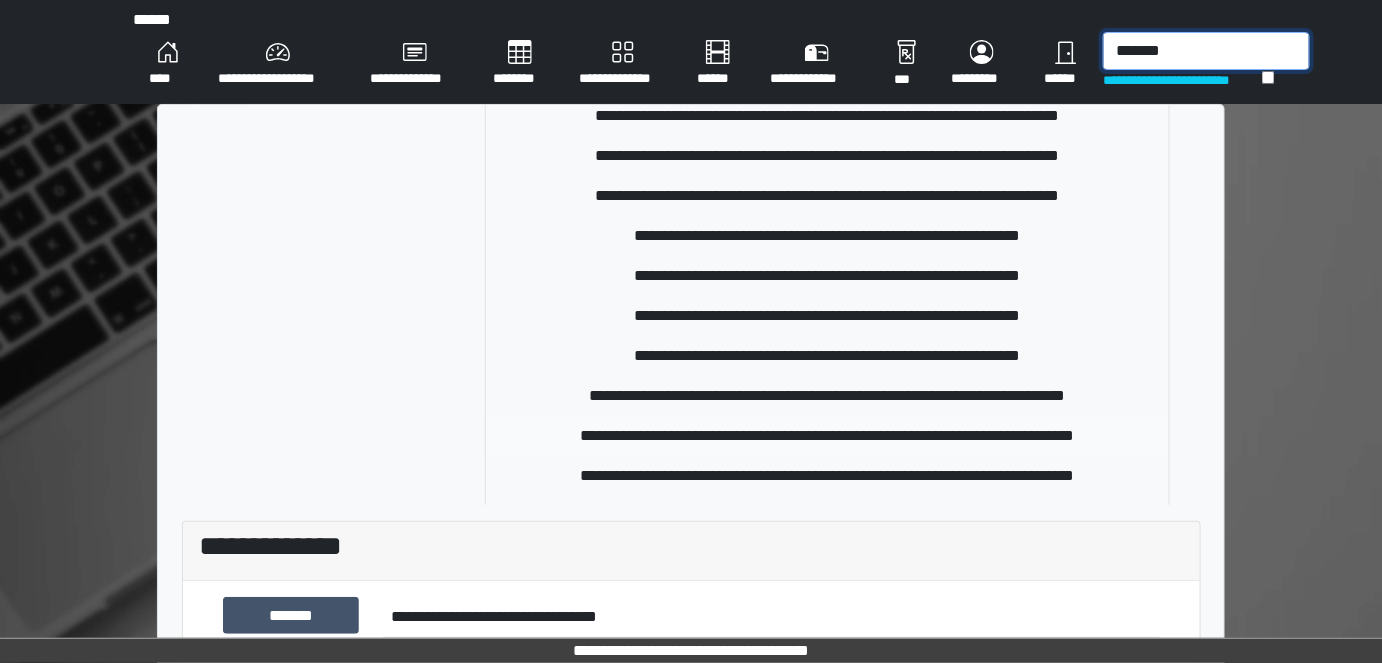type on "*******" 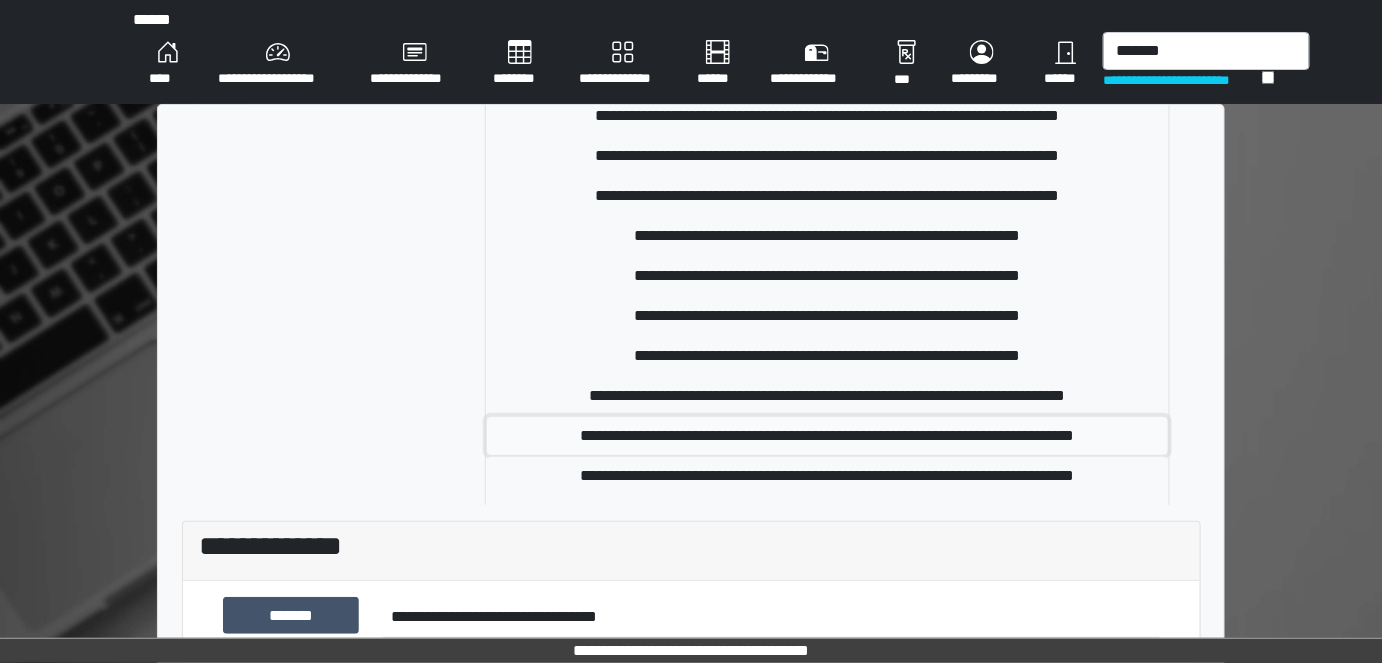 click on "**********" at bounding box center (827, 76) 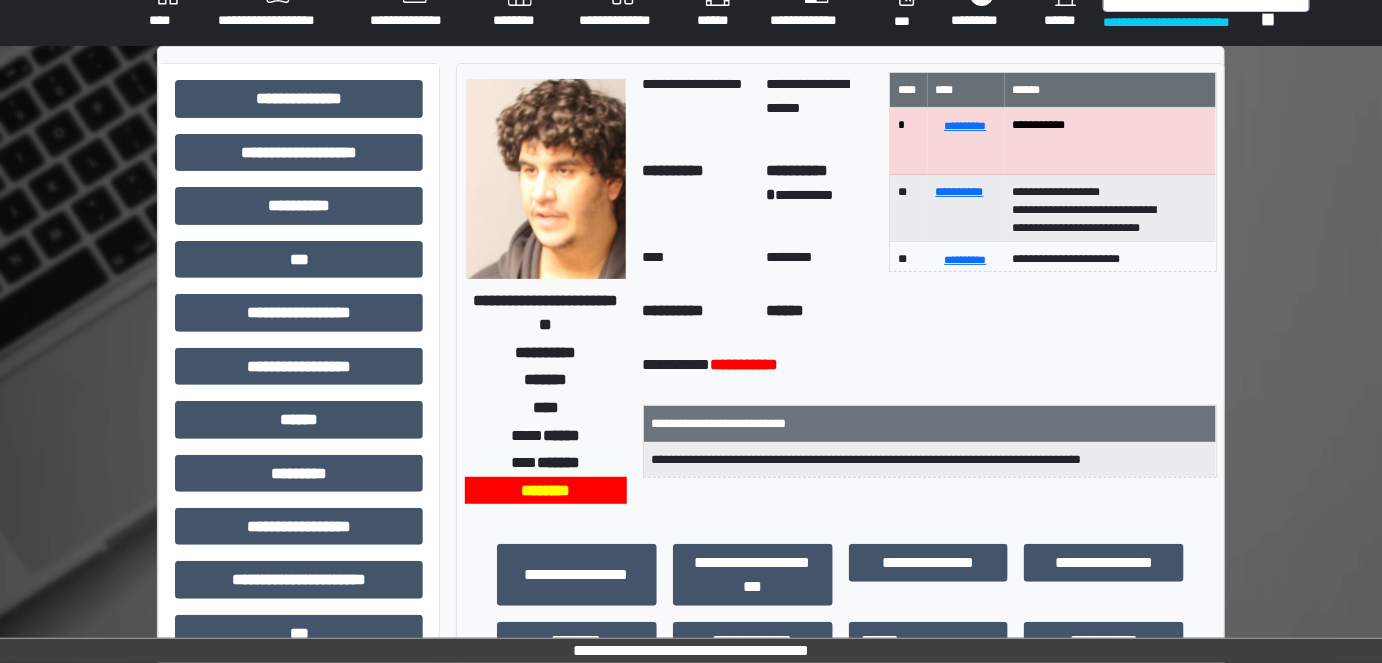 scroll, scrollTop: 0, scrollLeft: 0, axis: both 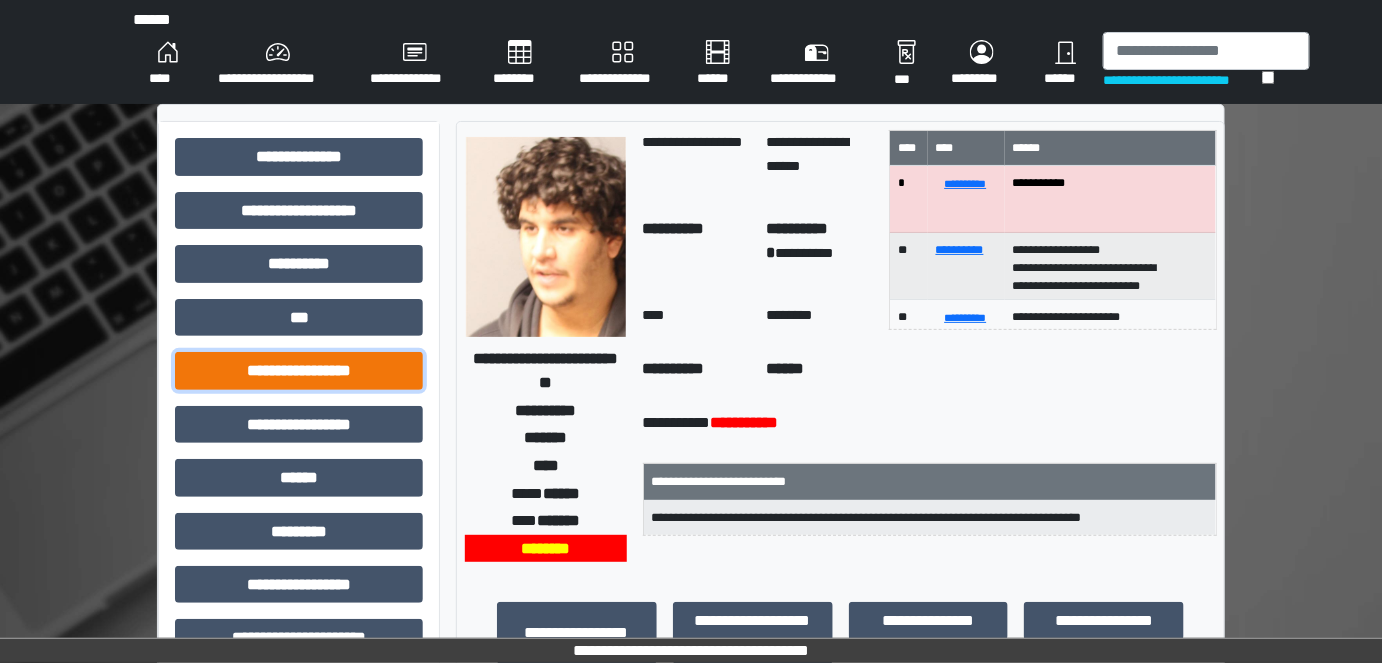 click on "**********" at bounding box center (299, 156) 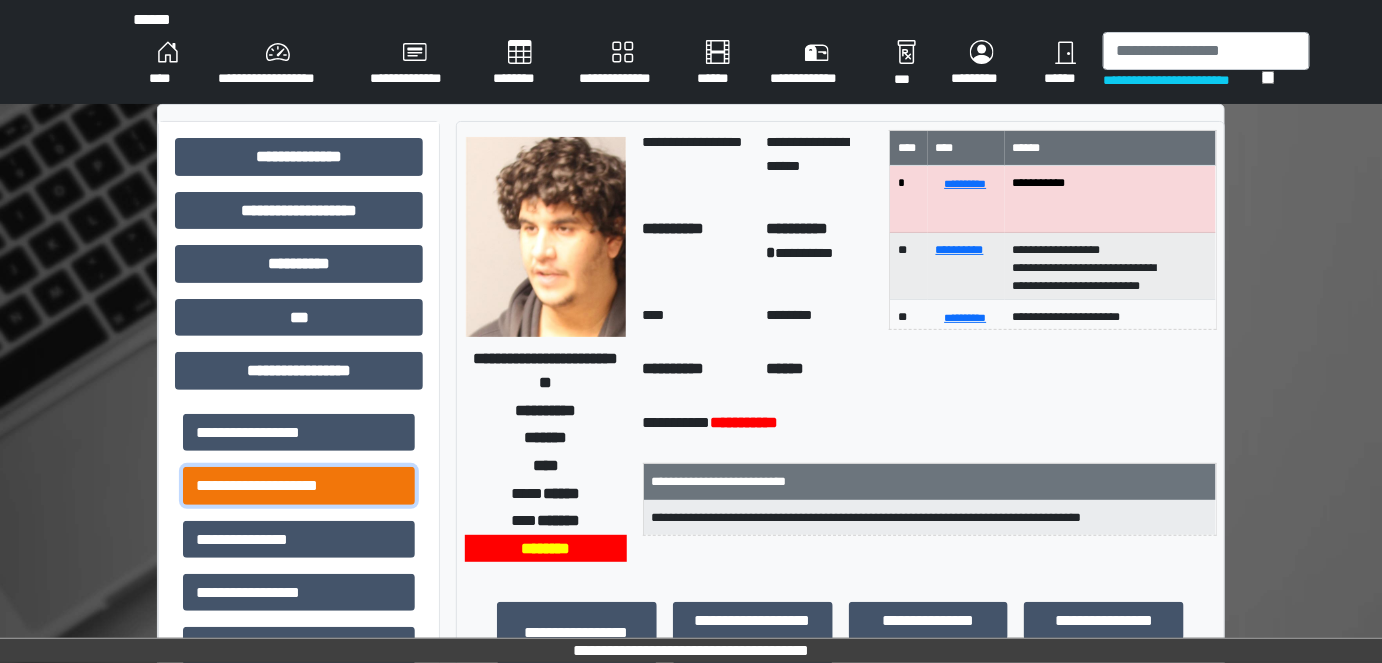 click on "**********" at bounding box center (299, 485) 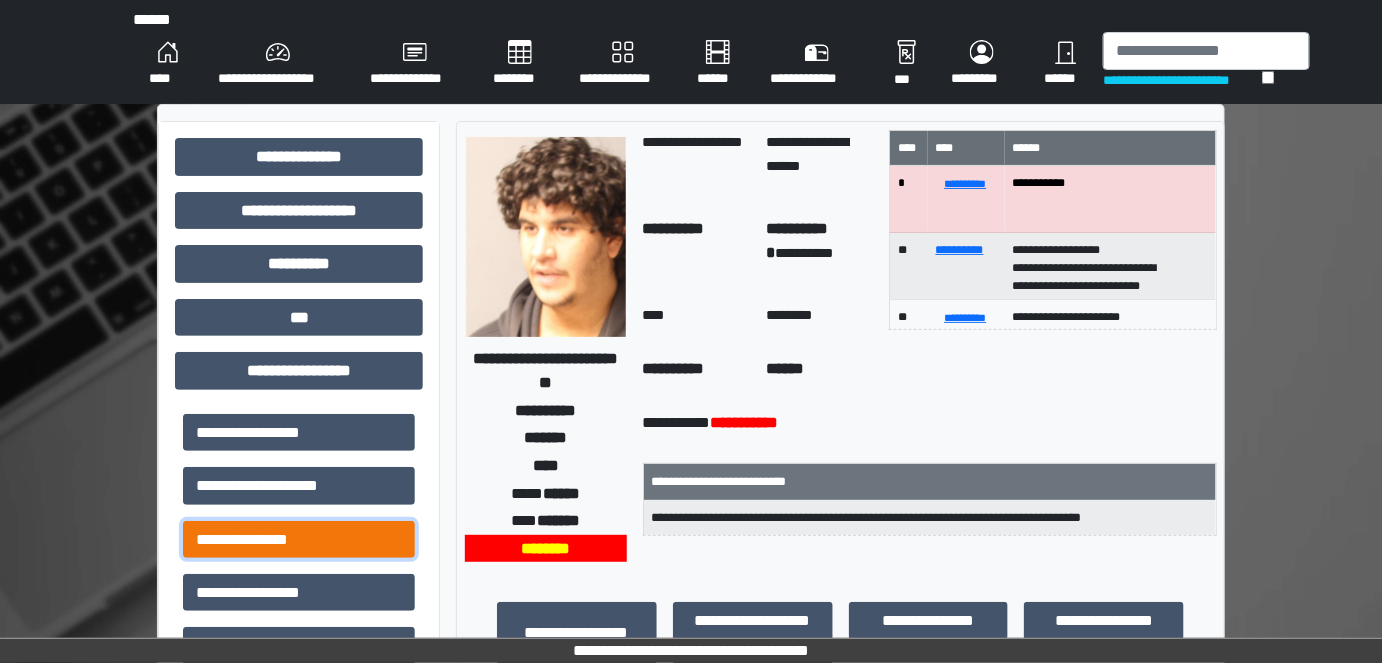 click on "**********" at bounding box center (299, 432) 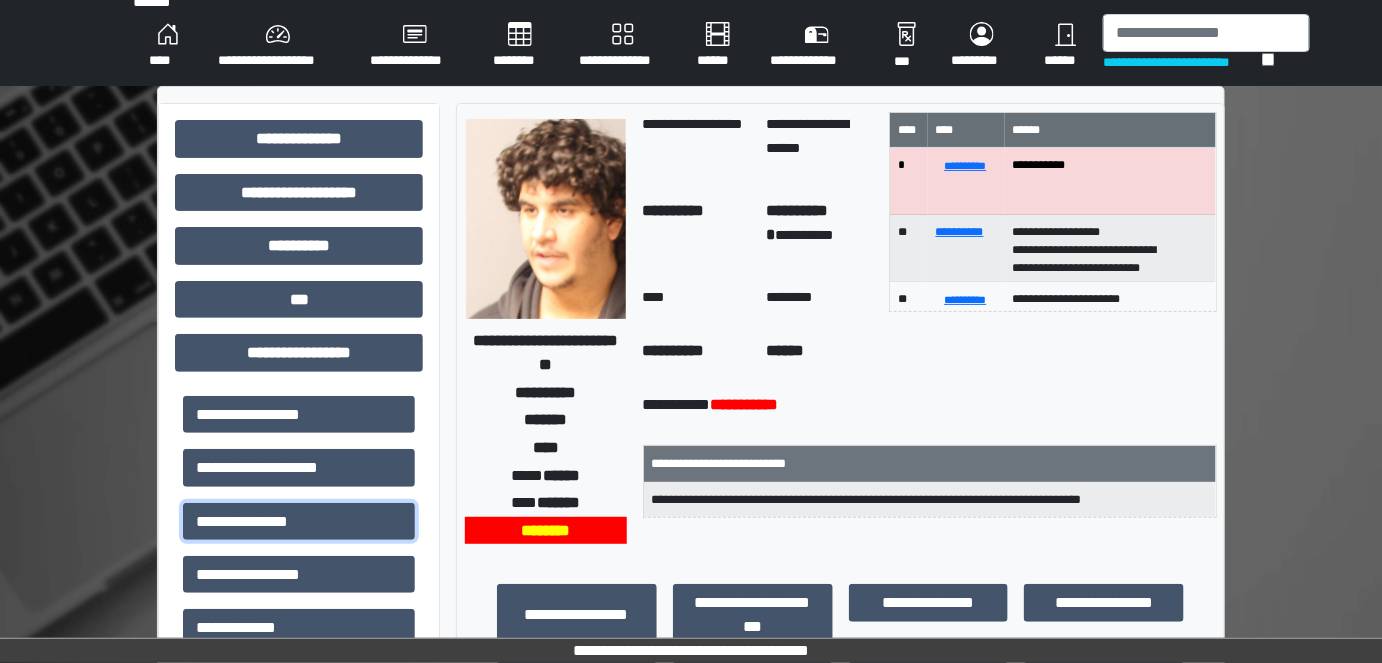 scroll, scrollTop: 0, scrollLeft: 0, axis: both 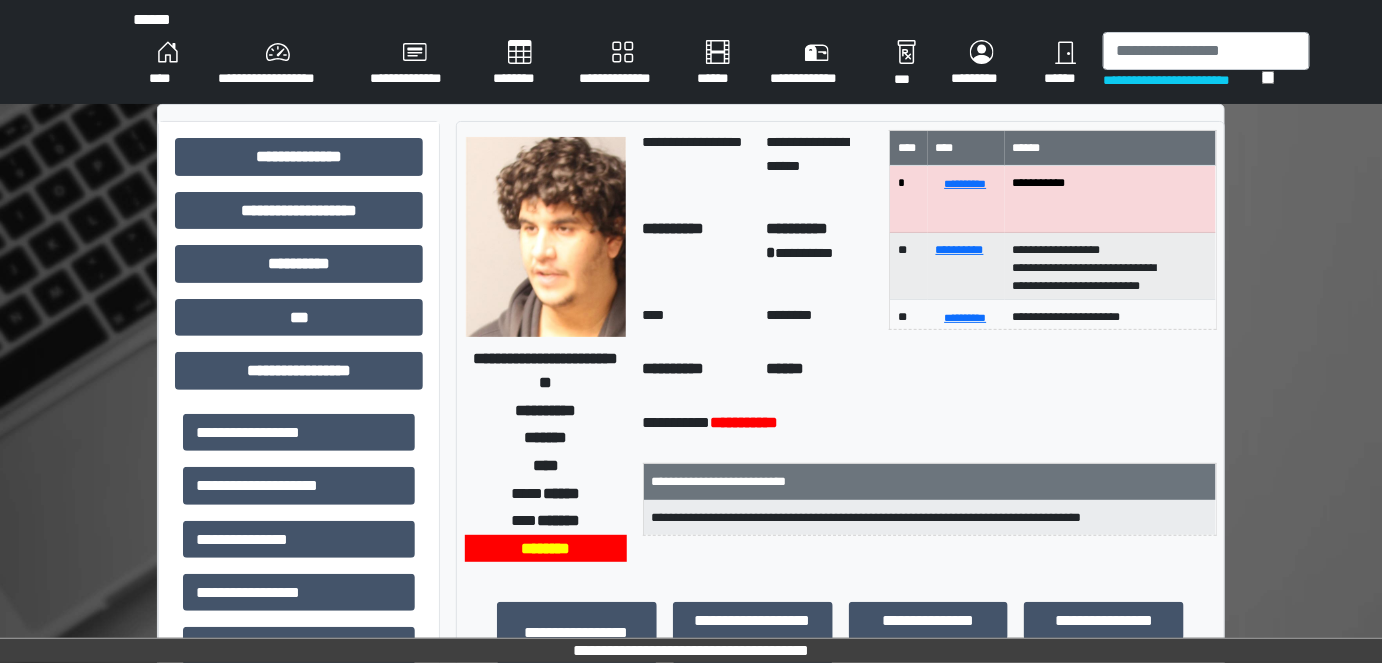 click on "**********" at bounding box center [167, 64] 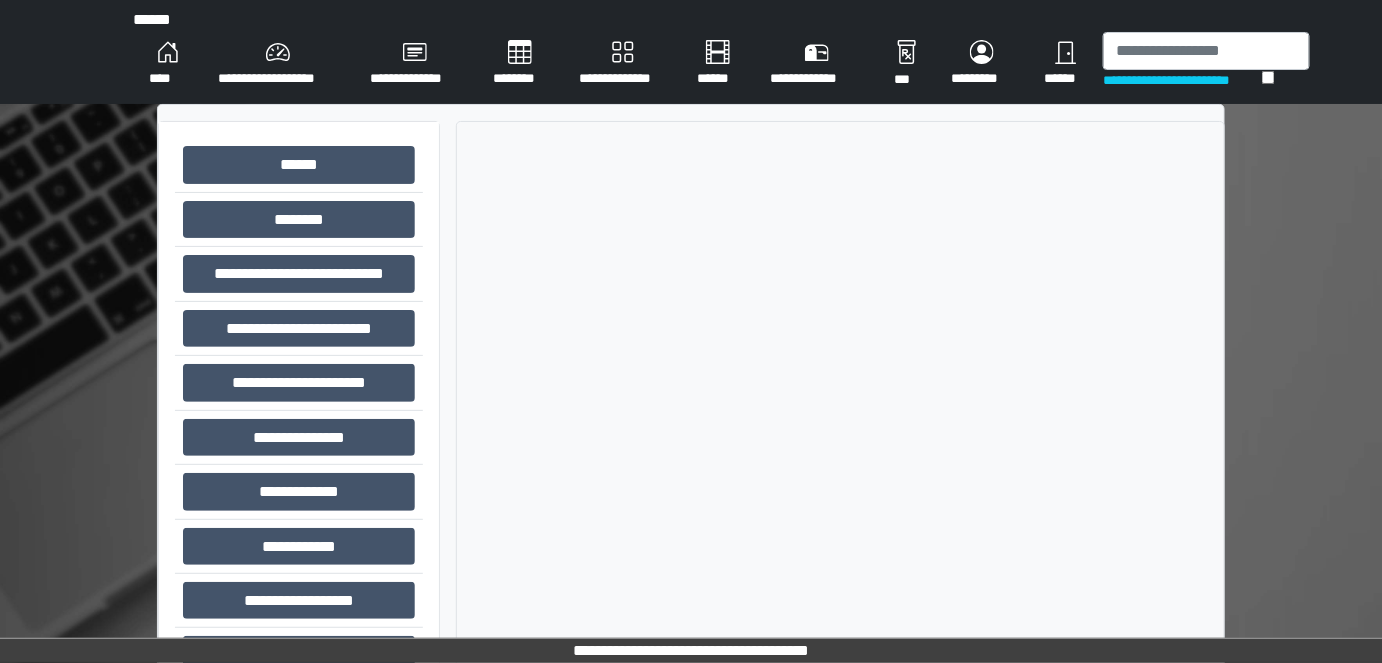 click on "**********" at bounding box center [167, 64] 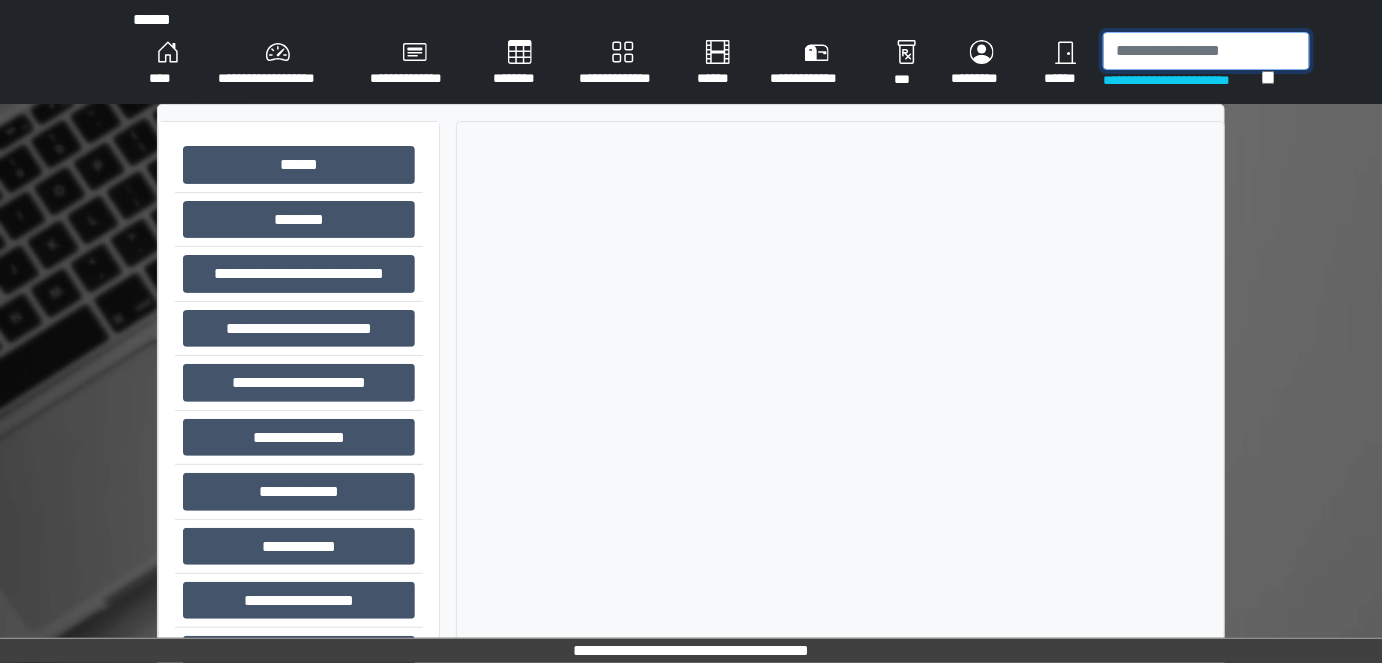 click at bounding box center [1206, 51] 